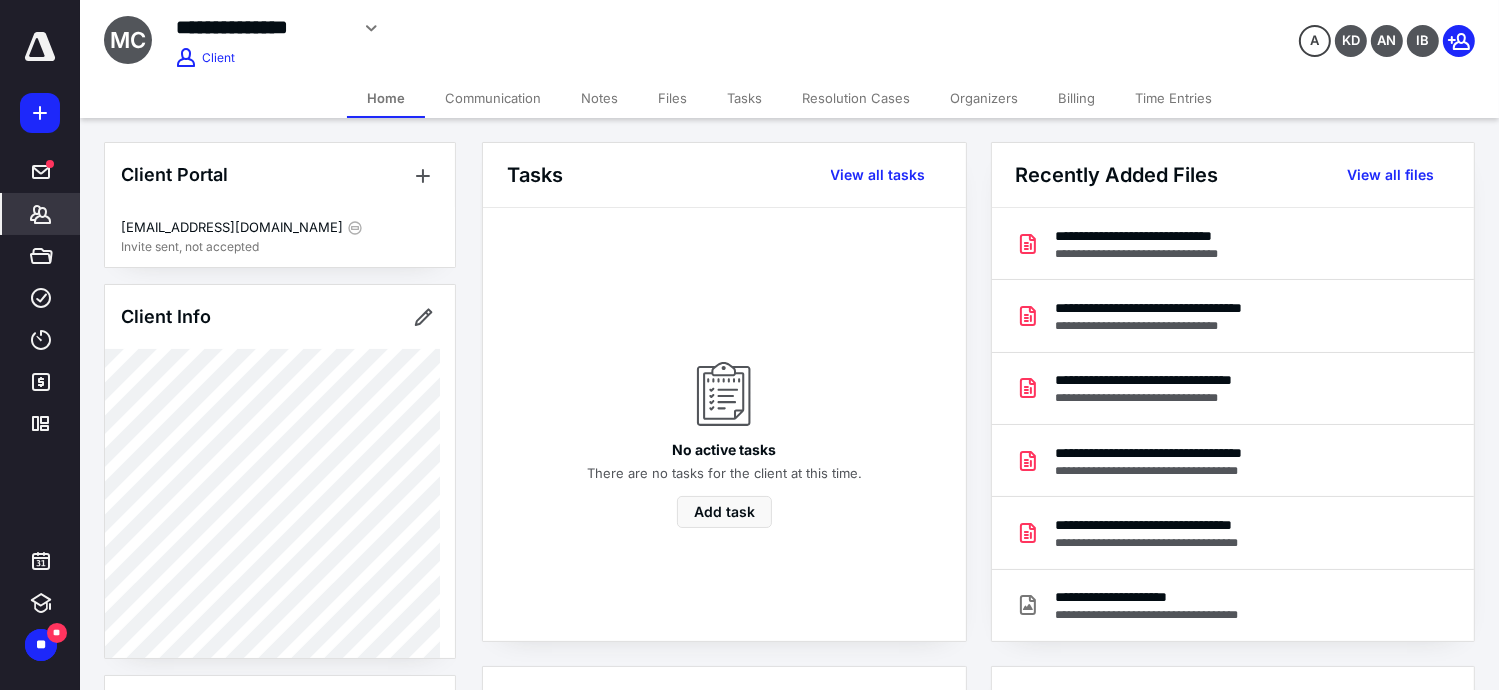 scroll, scrollTop: 0, scrollLeft: 0, axis: both 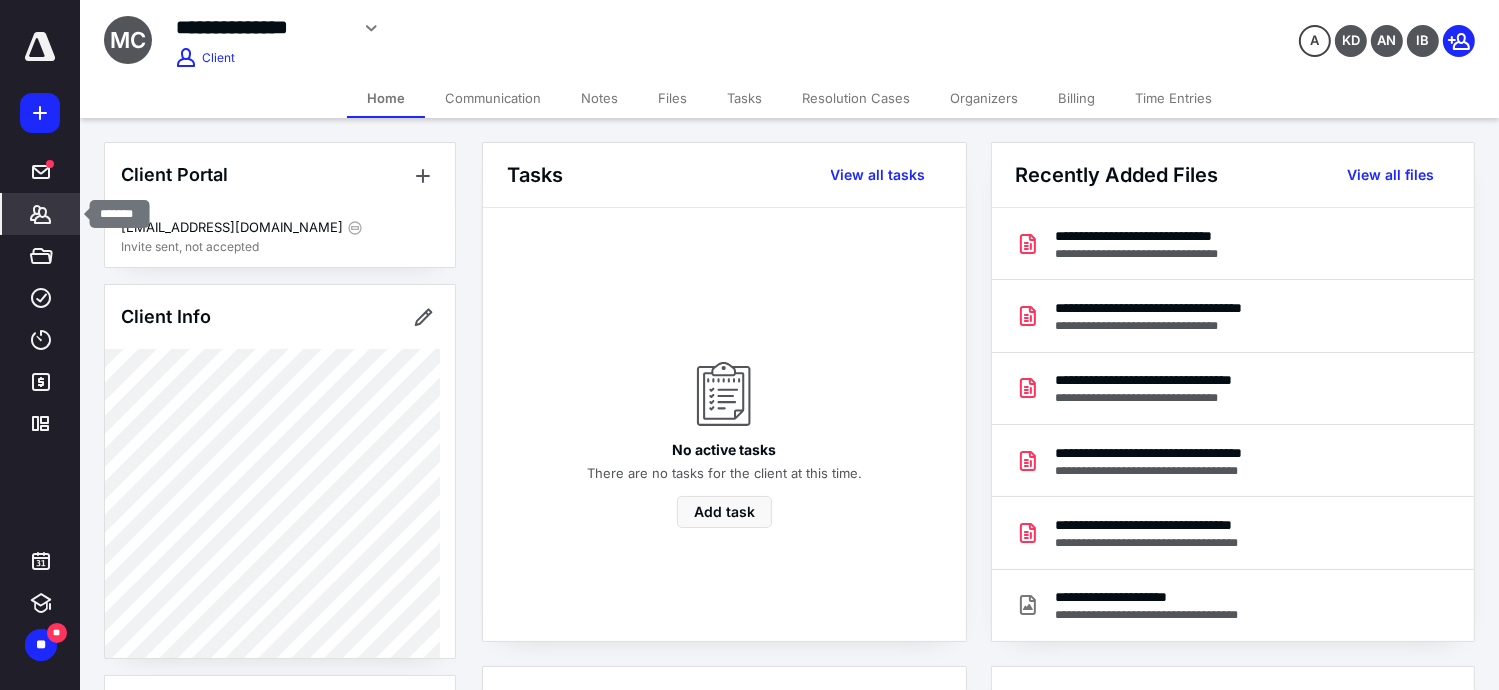 click 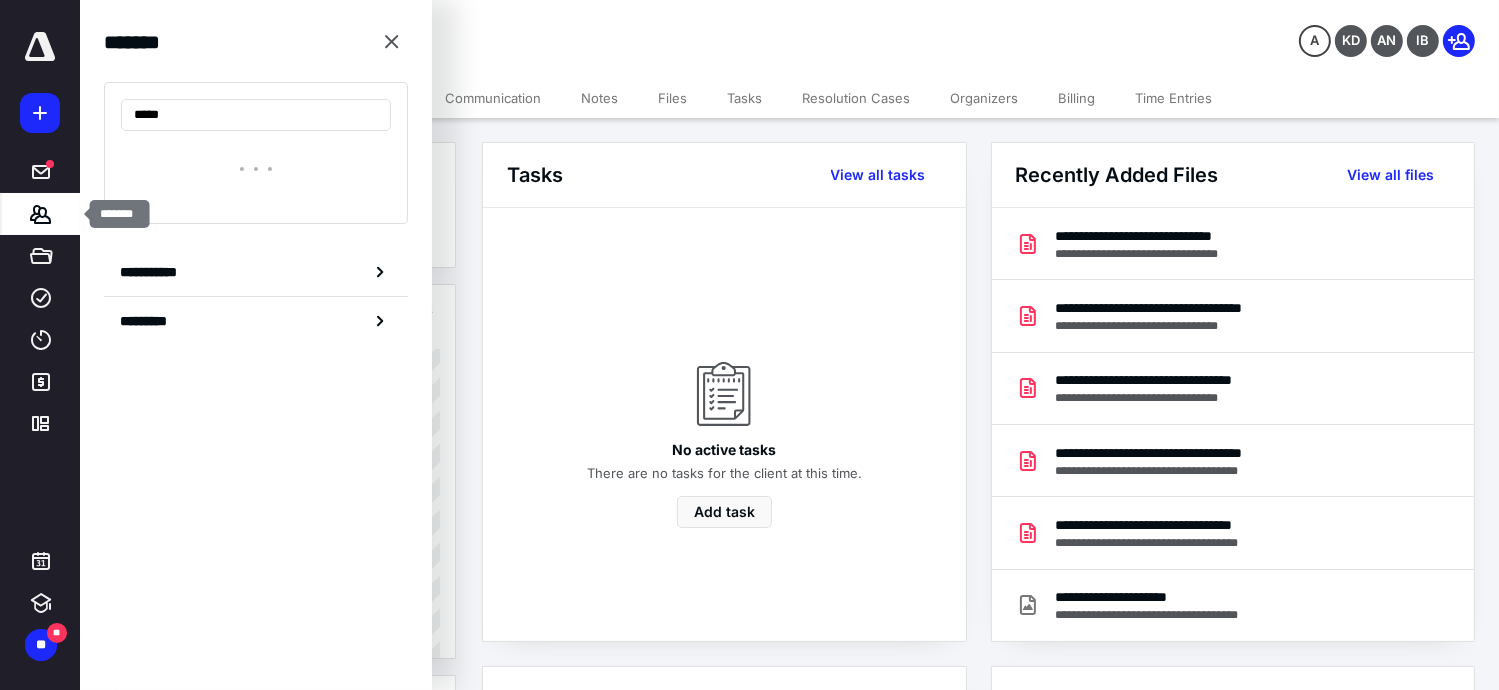 type on "******" 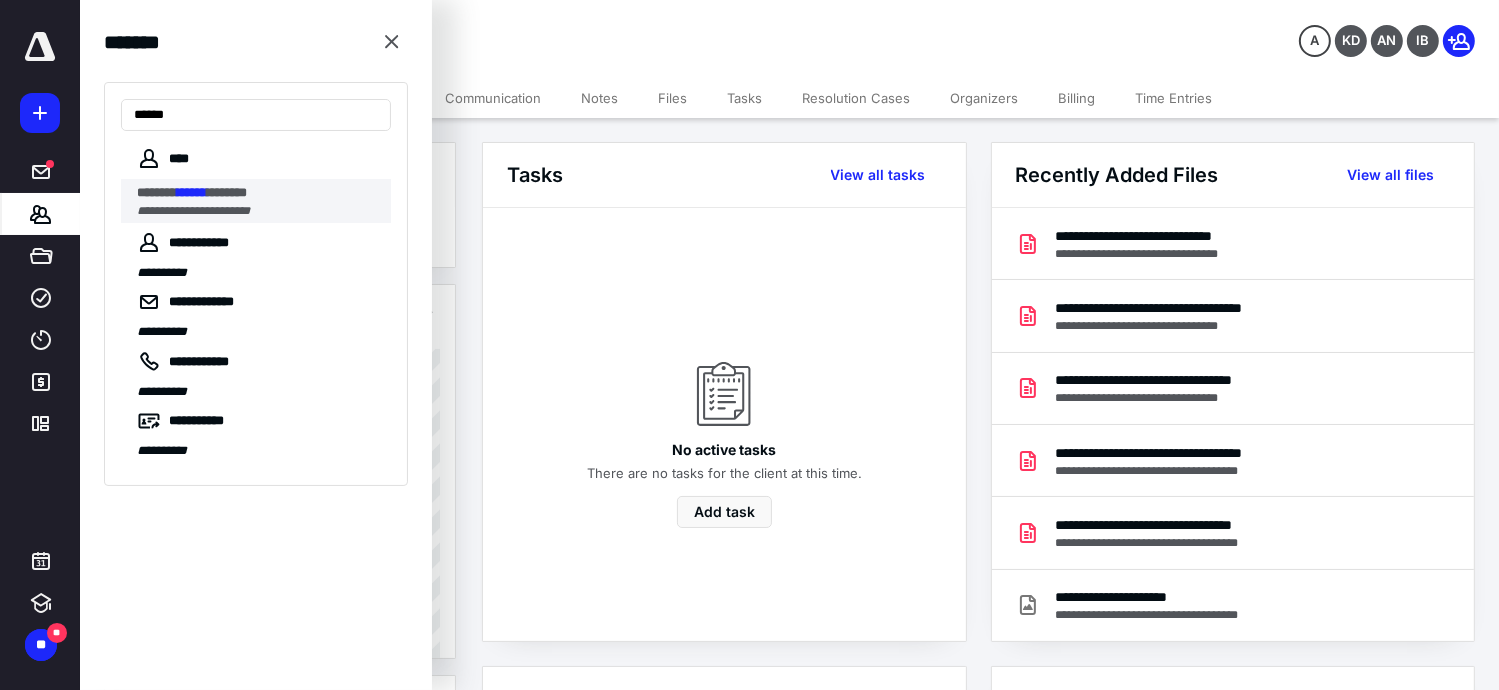 click on "********" at bounding box center [227, 192] 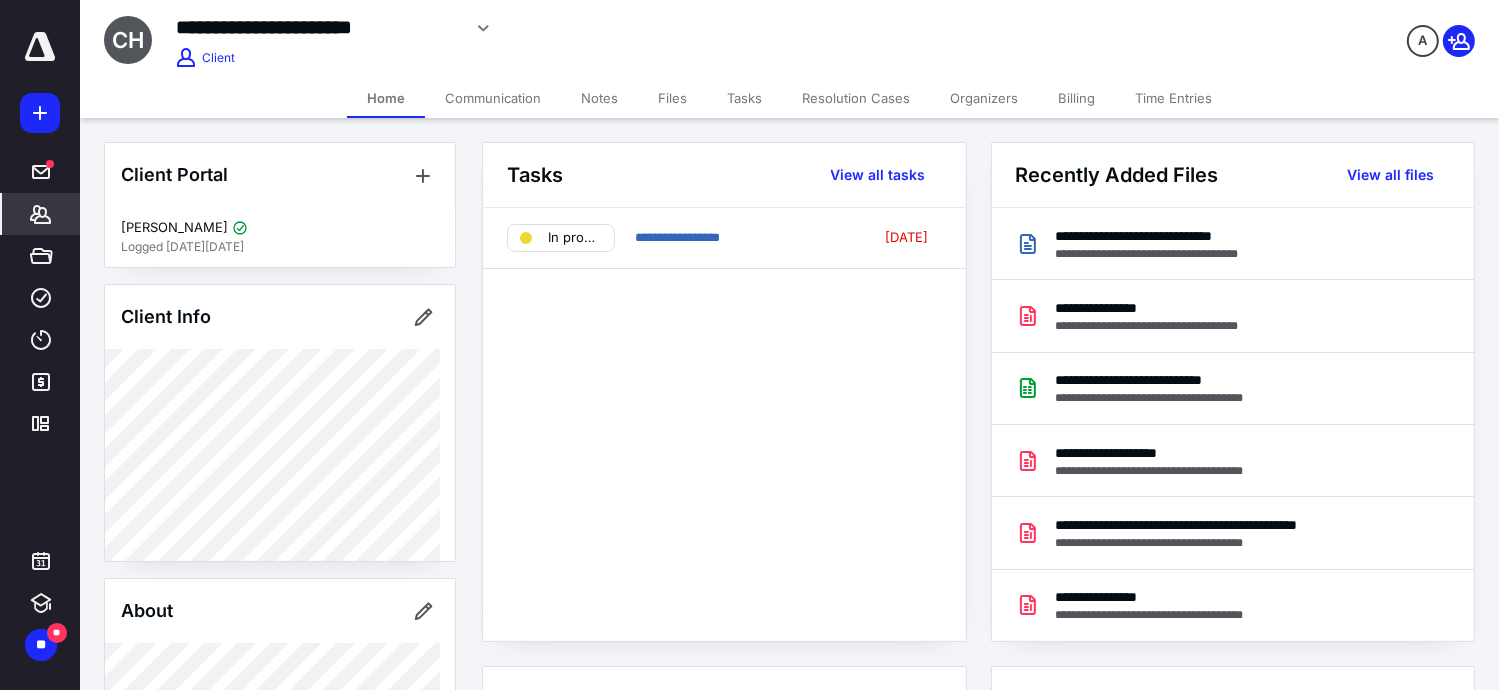 click on "Files" at bounding box center (672, 98) 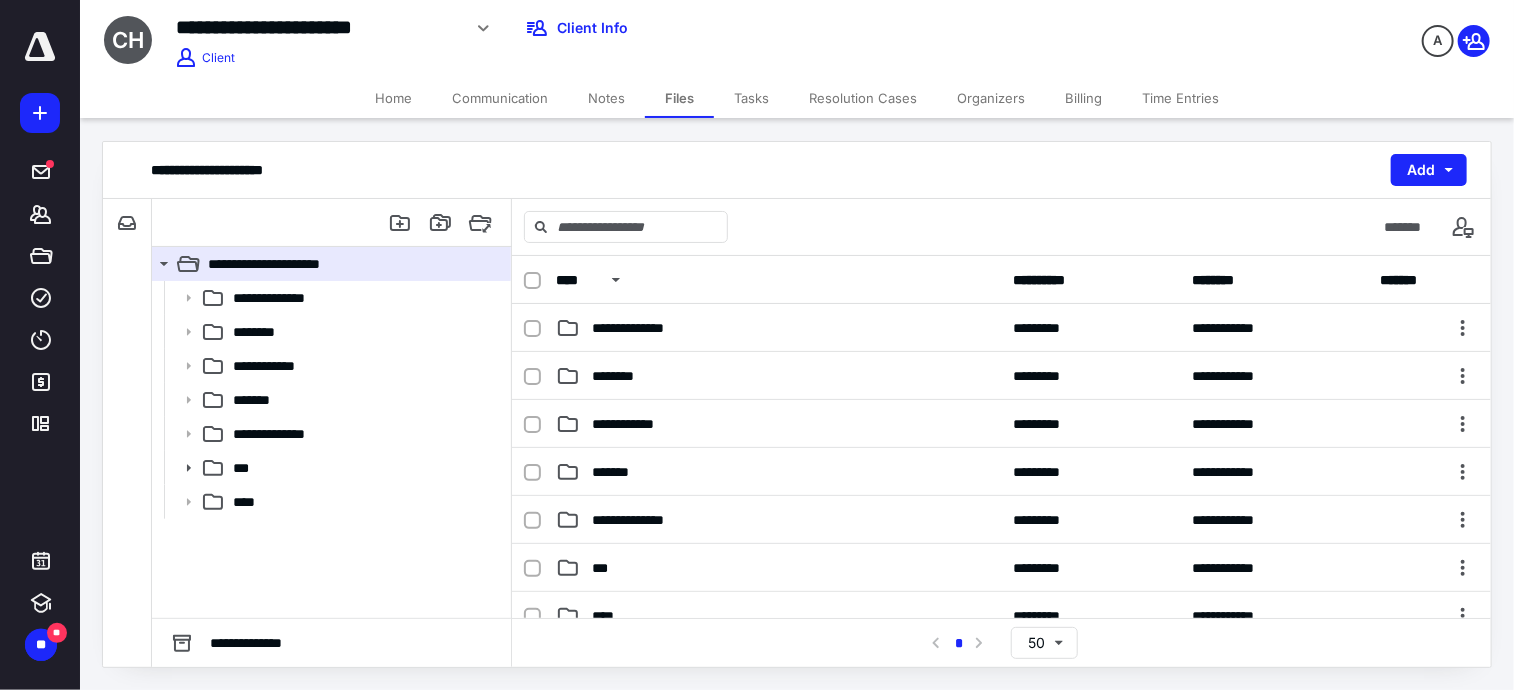 click on "Home" at bounding box center (393, 98) 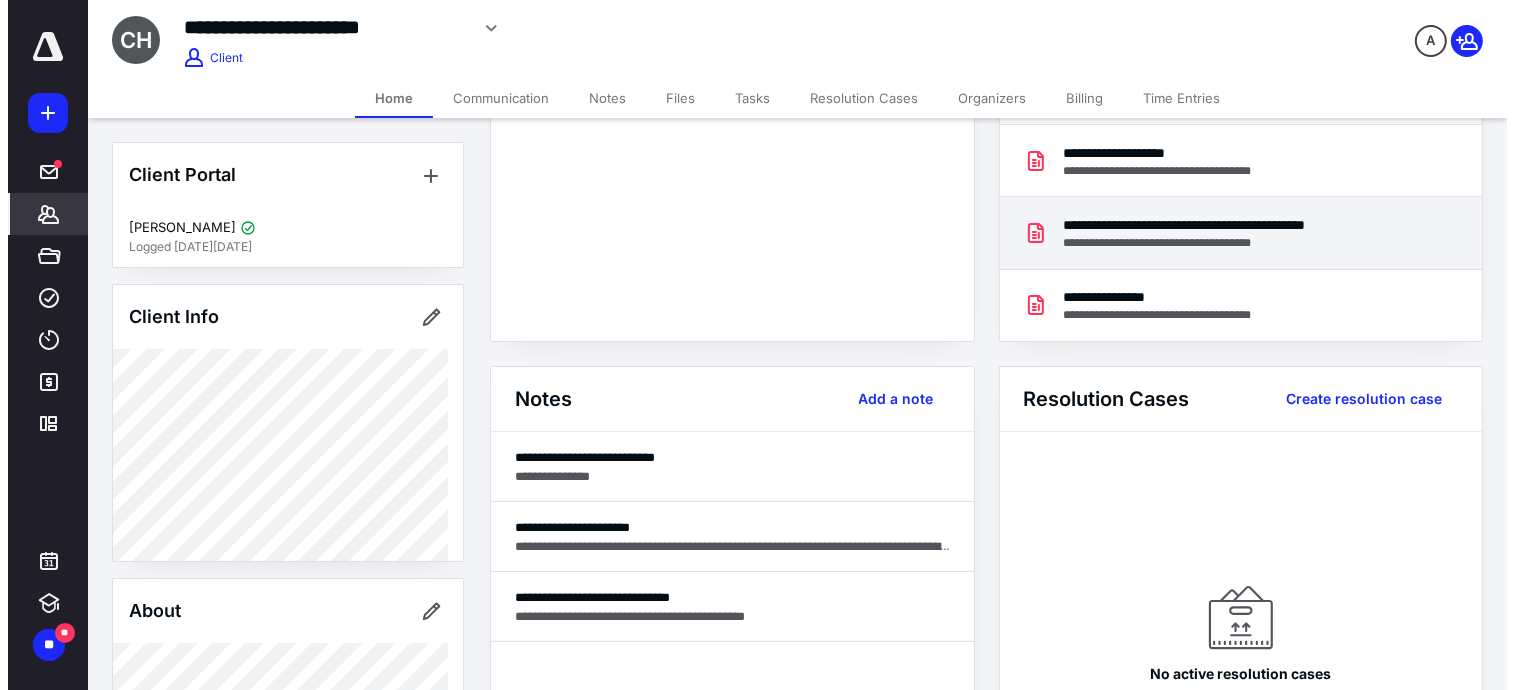 scroll, scrollTop: 0, scrollLeft: 0, axis: both 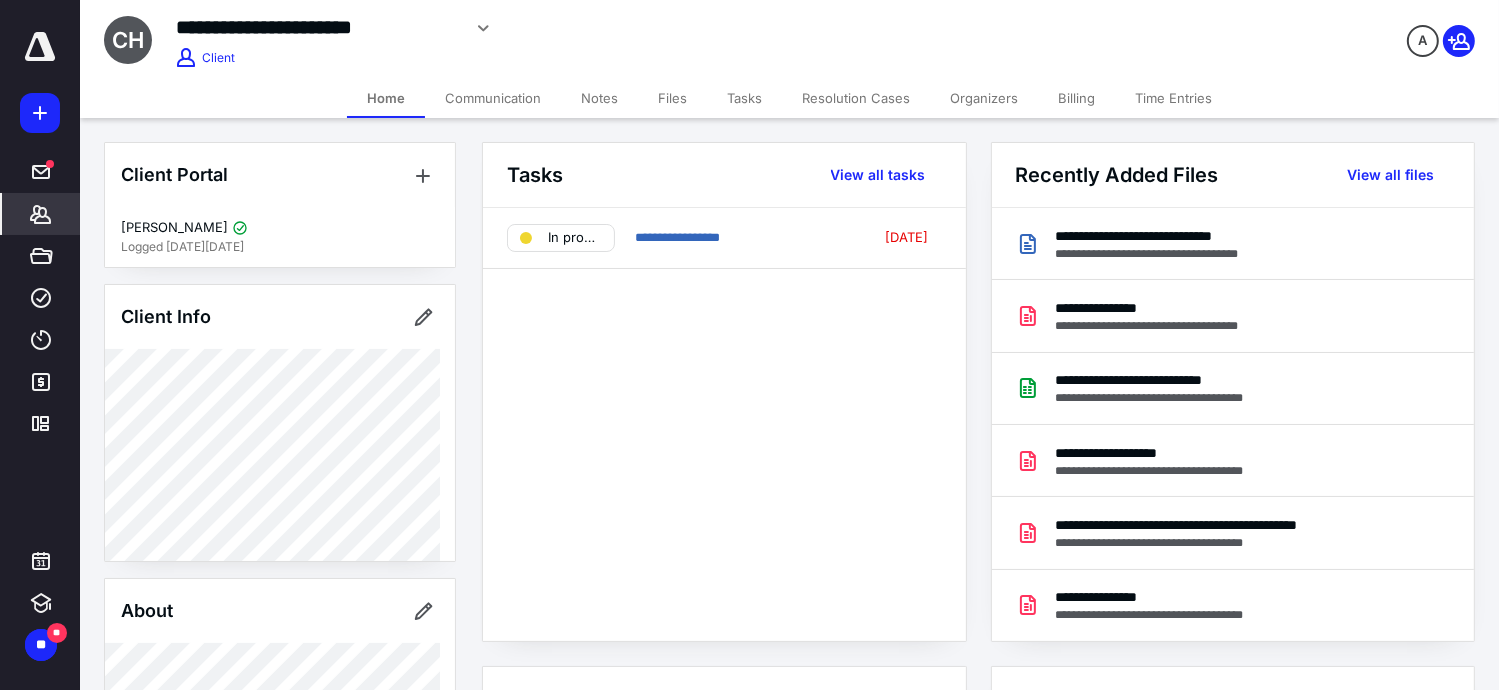 click on "Files" at bounding box center [672, 98] 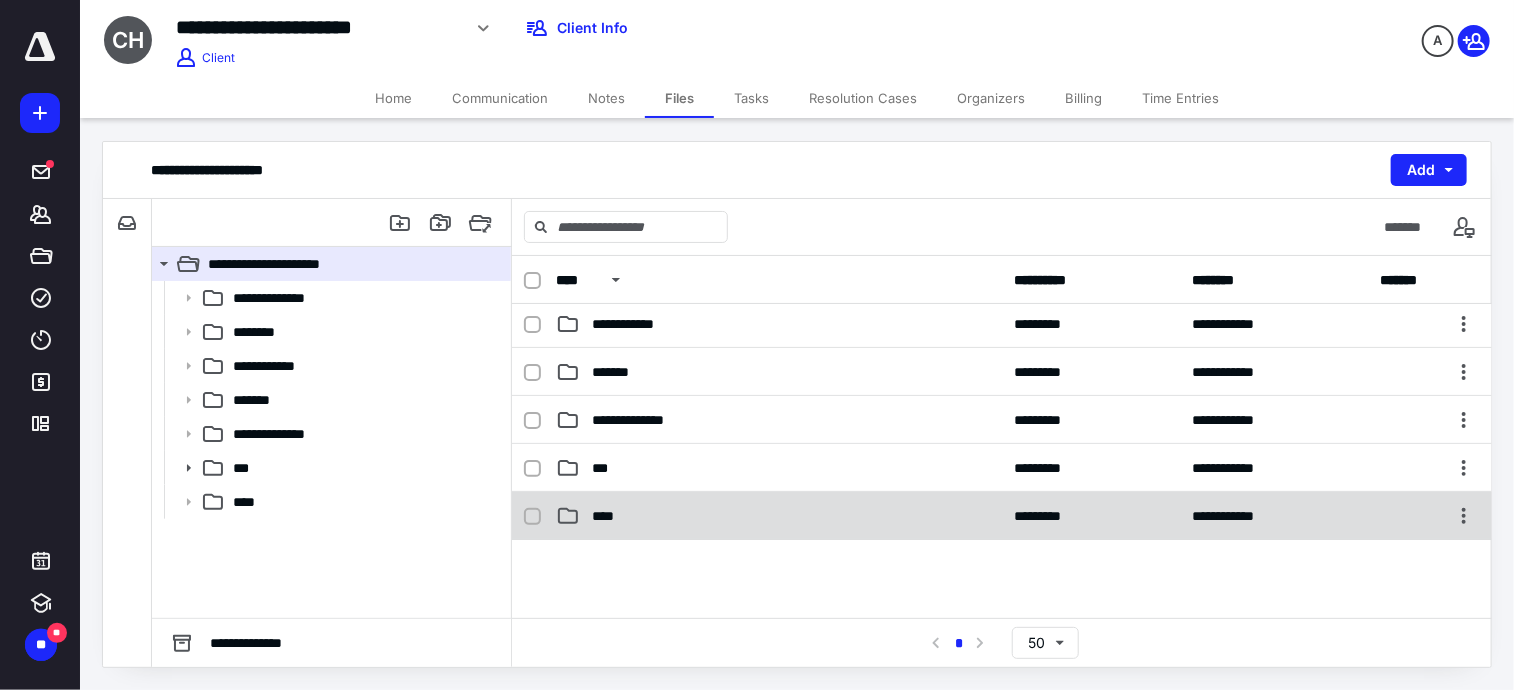 scroll, scrollTop: 0, scrollLeft: 0, axis: both 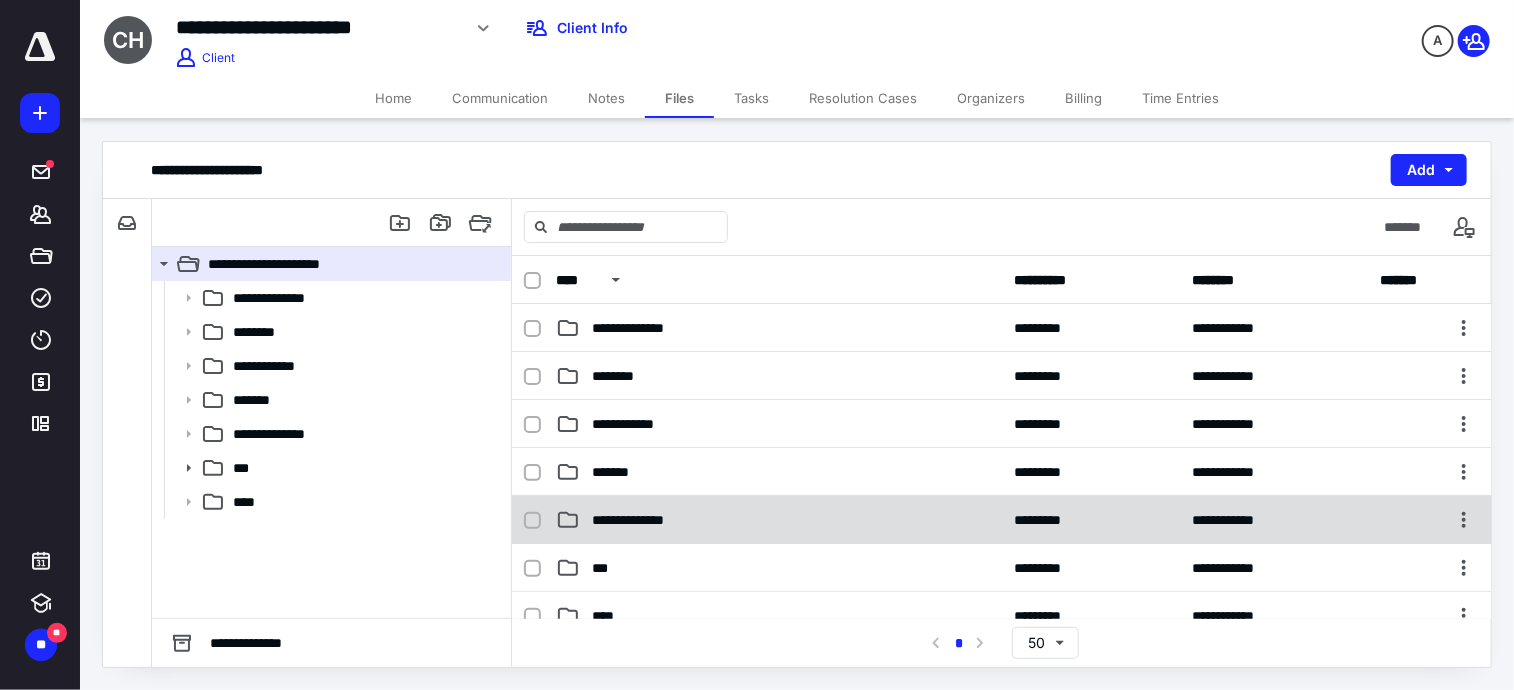 click on "**********" at bounding box center [779, 520] 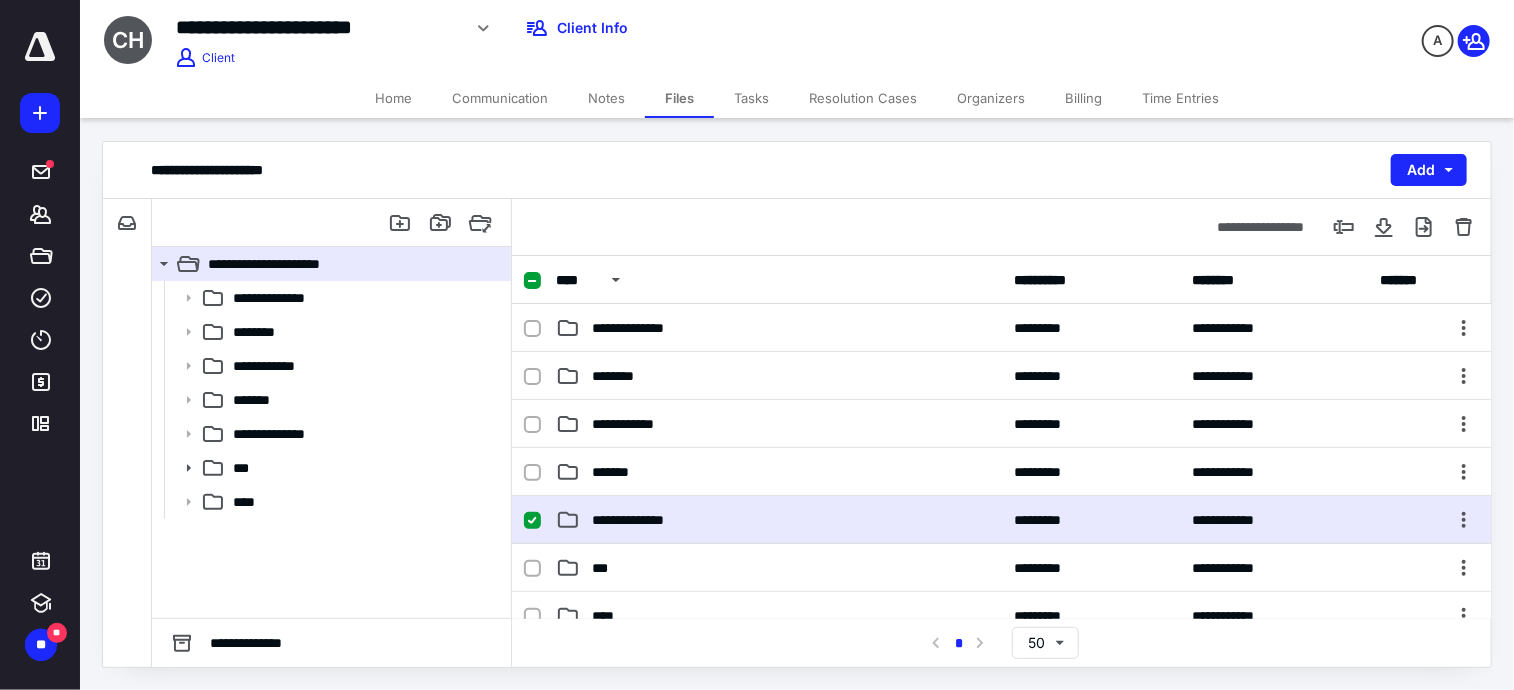 click on "**********" at bounding box center [779, 520] 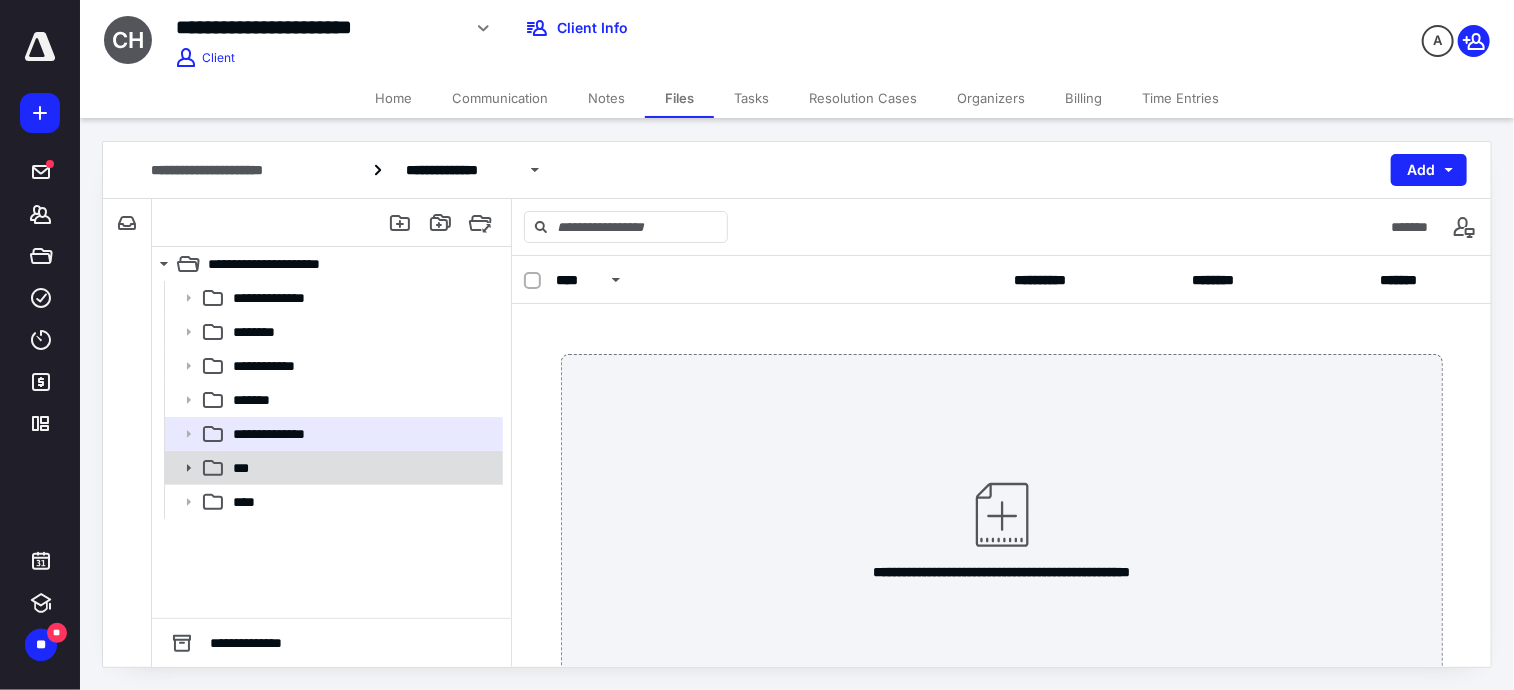 click on "***" at bounding box center [362, 468] 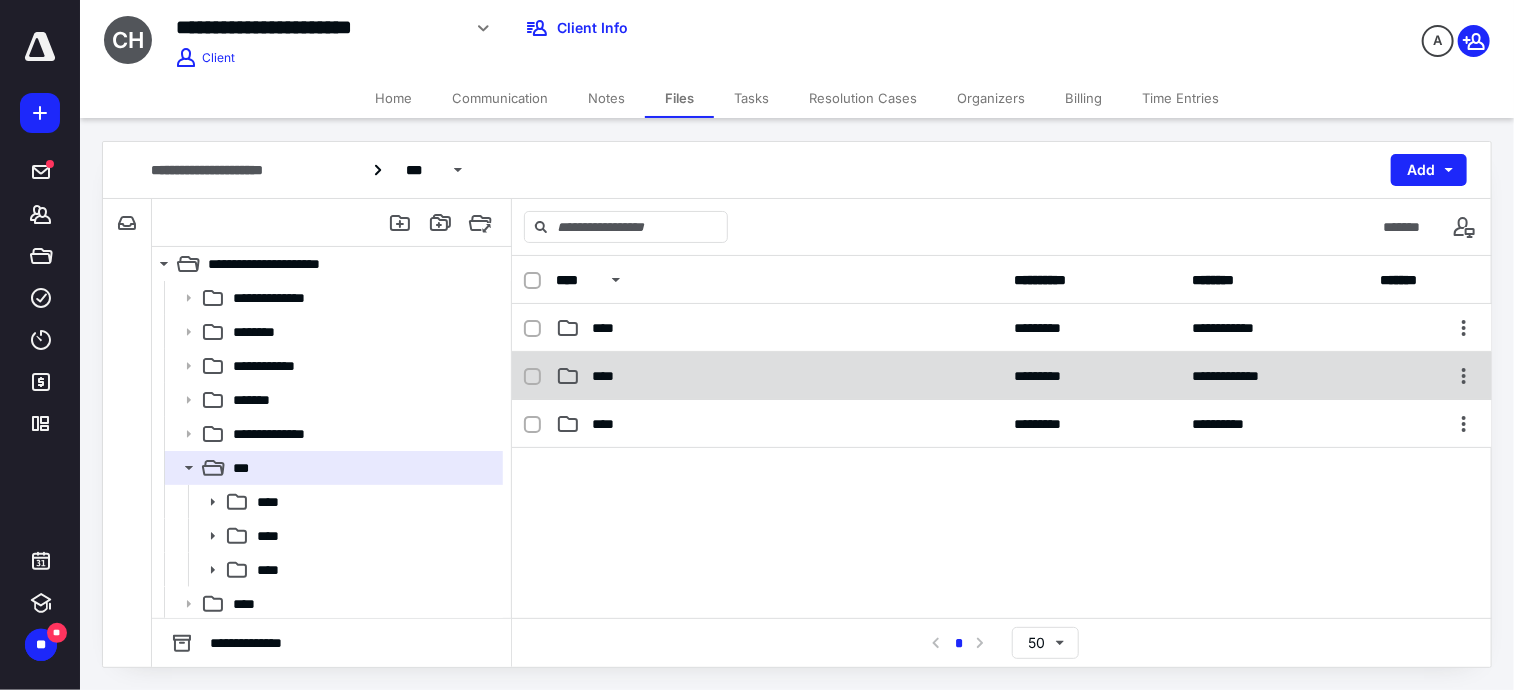 click on "**********" at bounding box center [1002, 376] 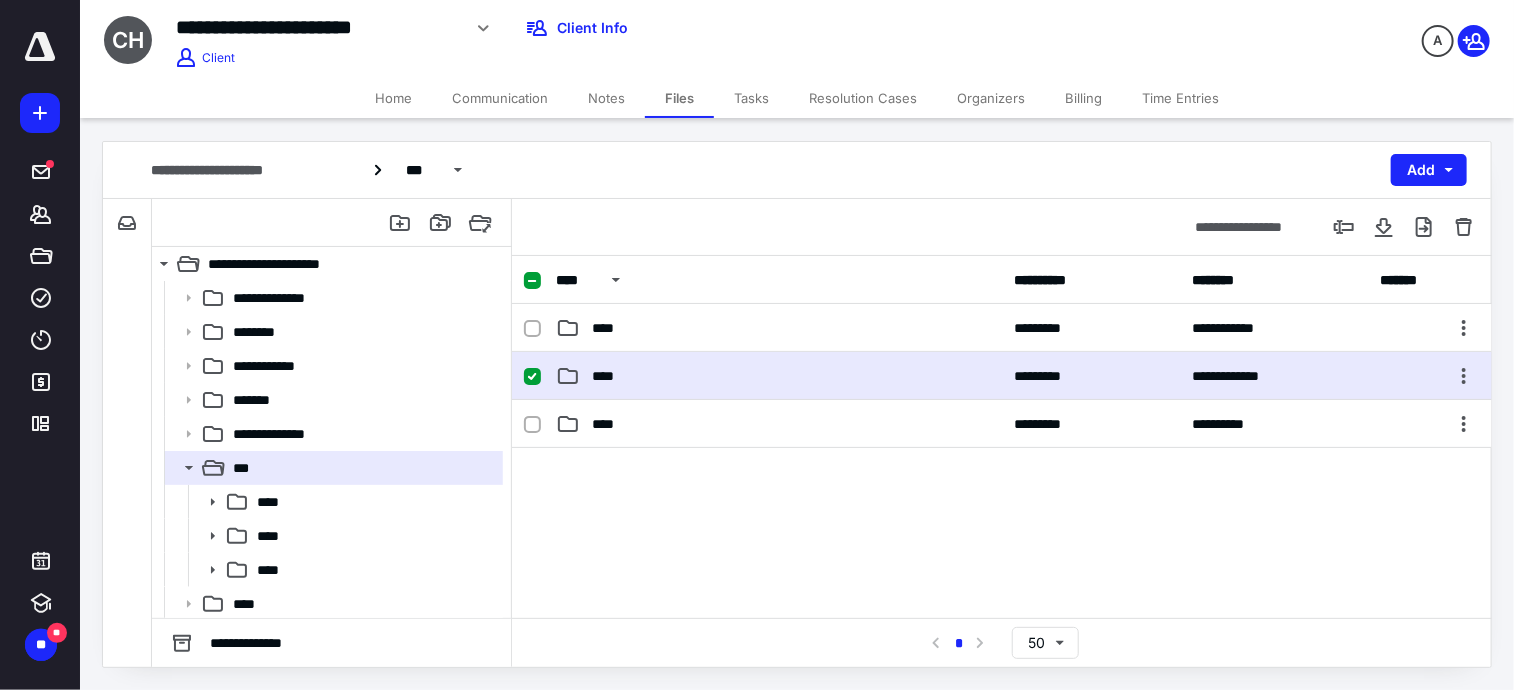 click on "**********" at bounding box center (1002, 376) 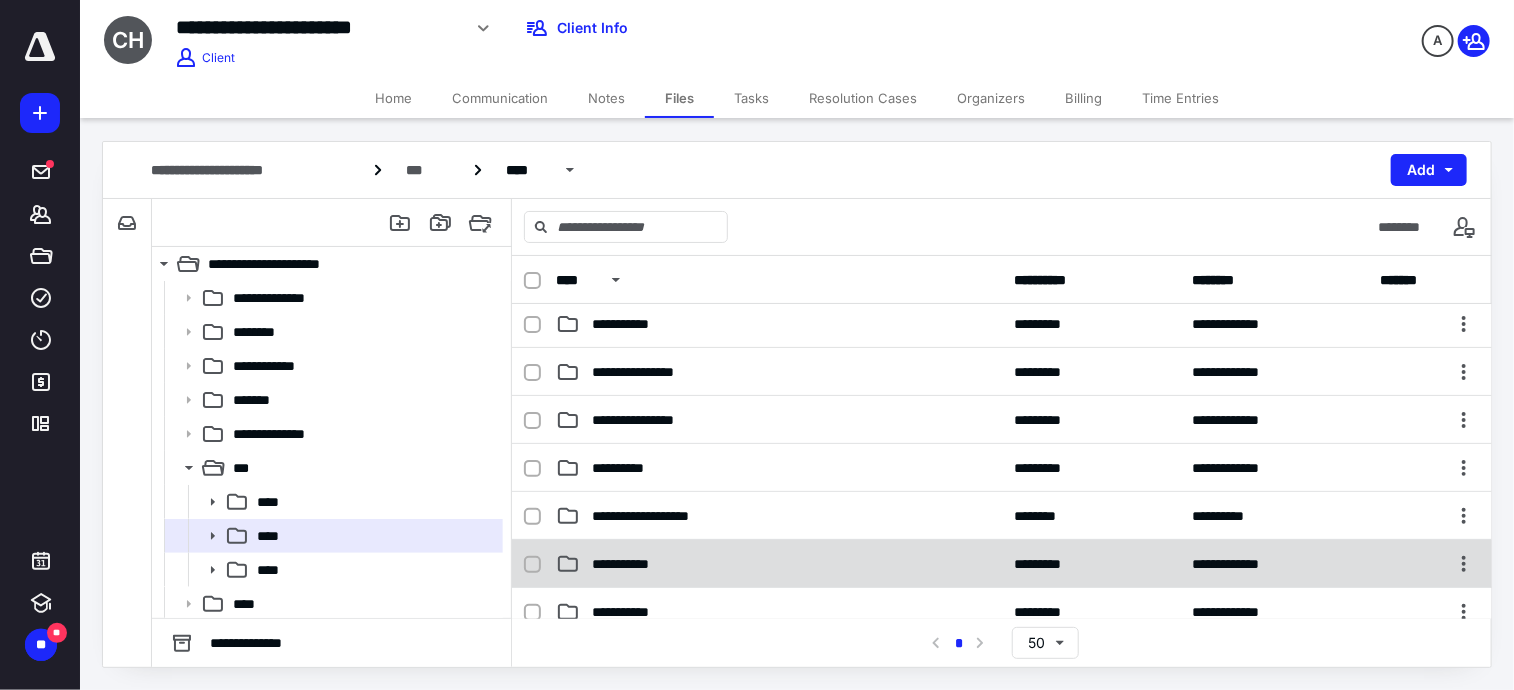 scroll, scrollTop: 200, scrollLeft: 0, axis: vertical 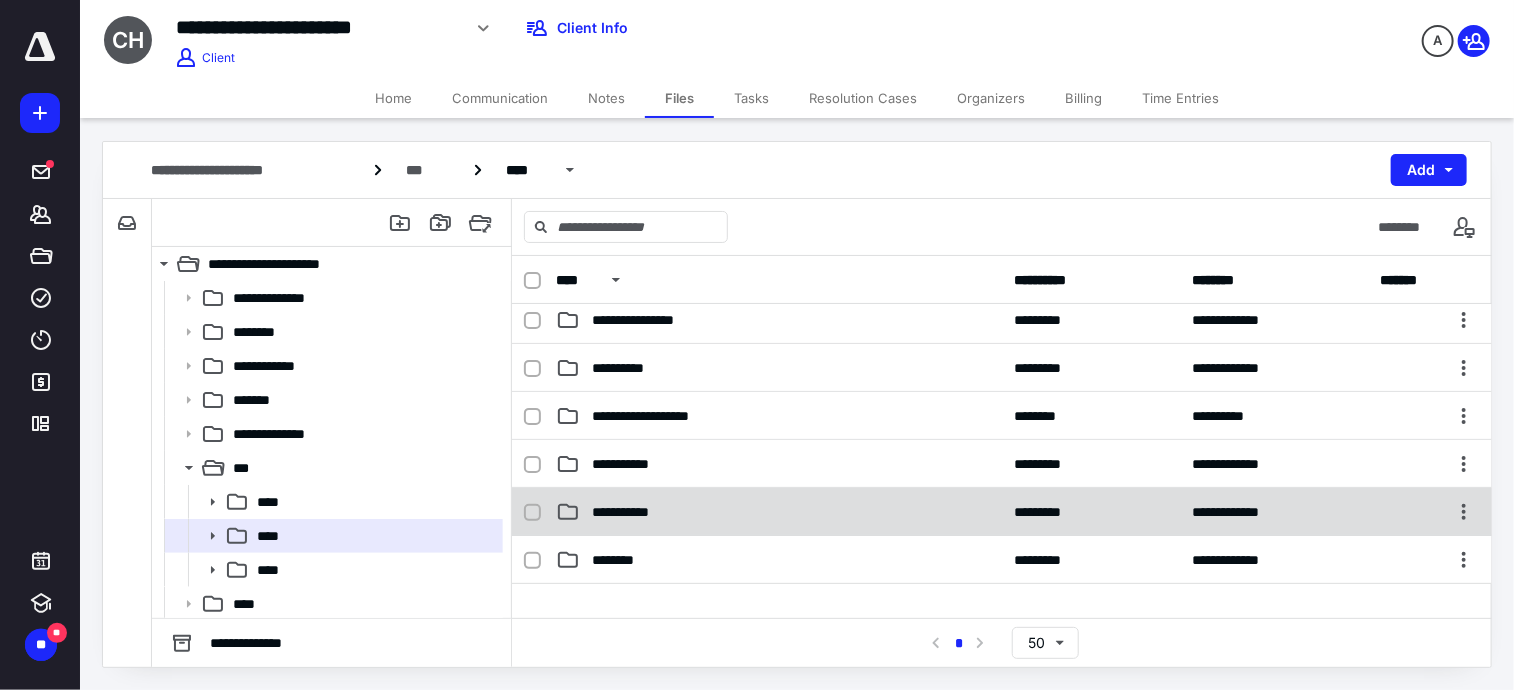click on "**********" at bounding box center [1002, 512] 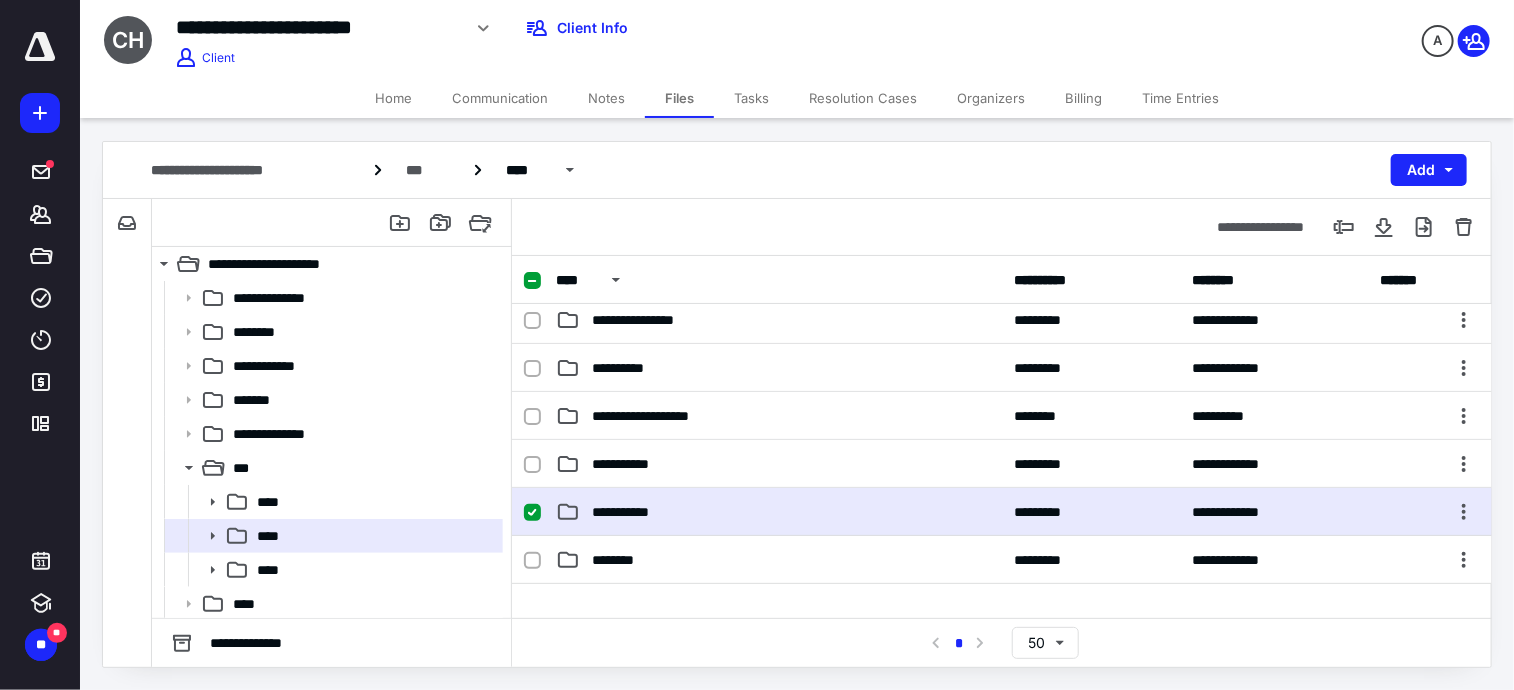 click on "**********" at bounding box center [1002, 512] 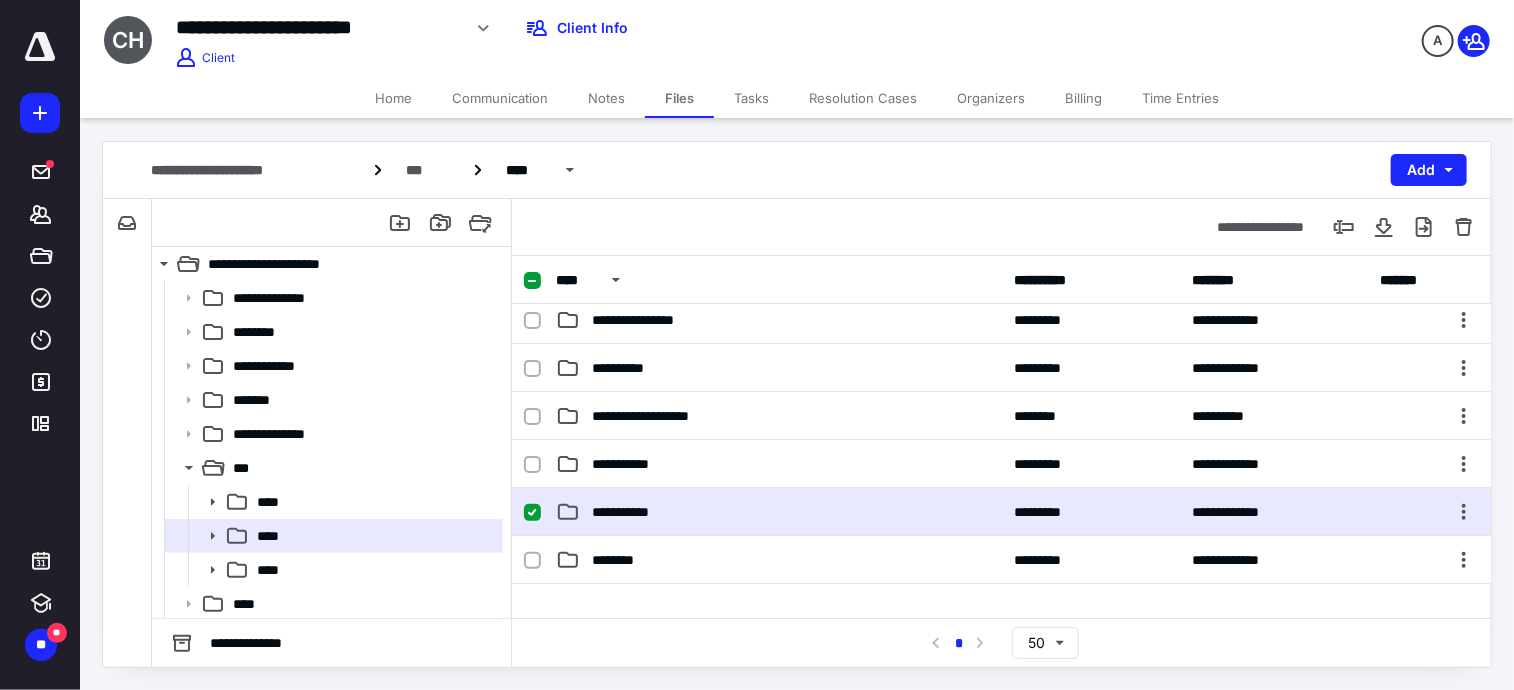 scroll, scrollTop: 0, scrollLeft: 0, axis: both 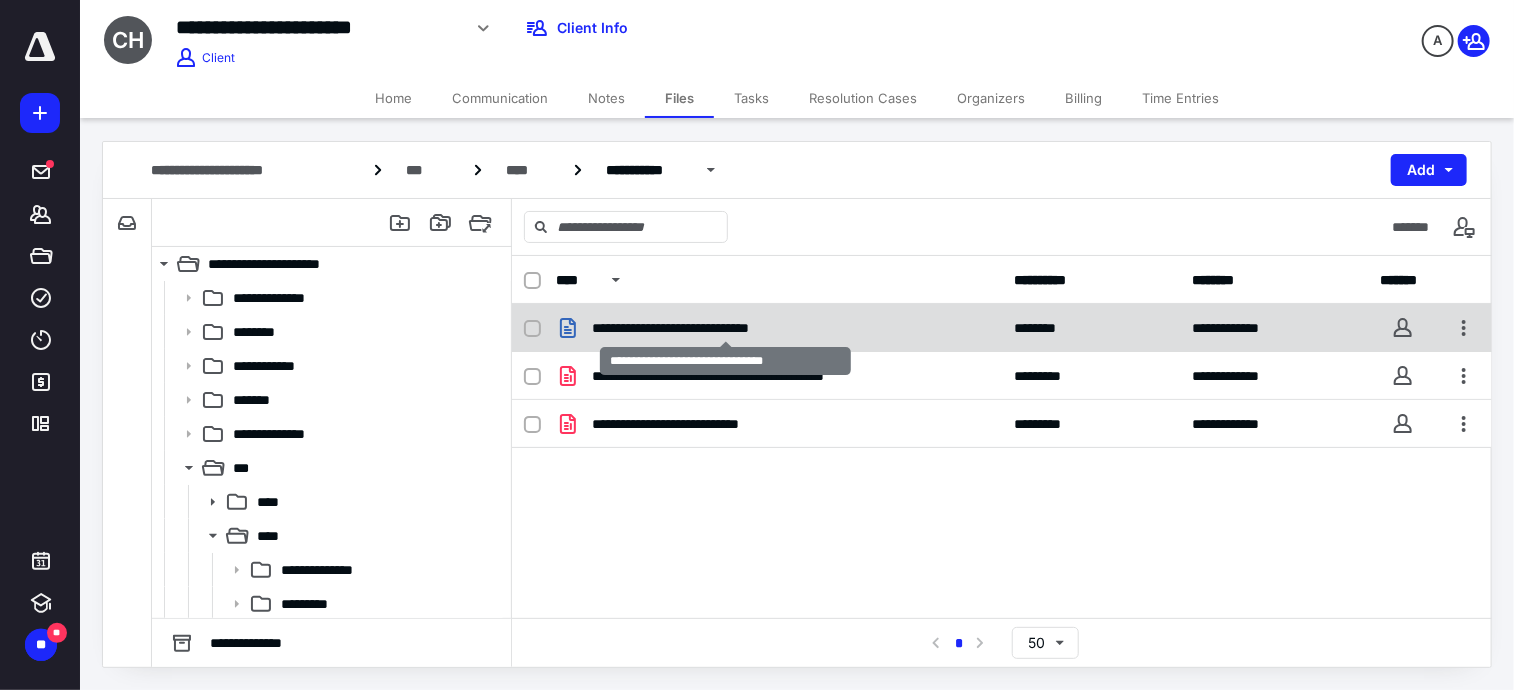 click on "**********" at bounding box center (726, 328) 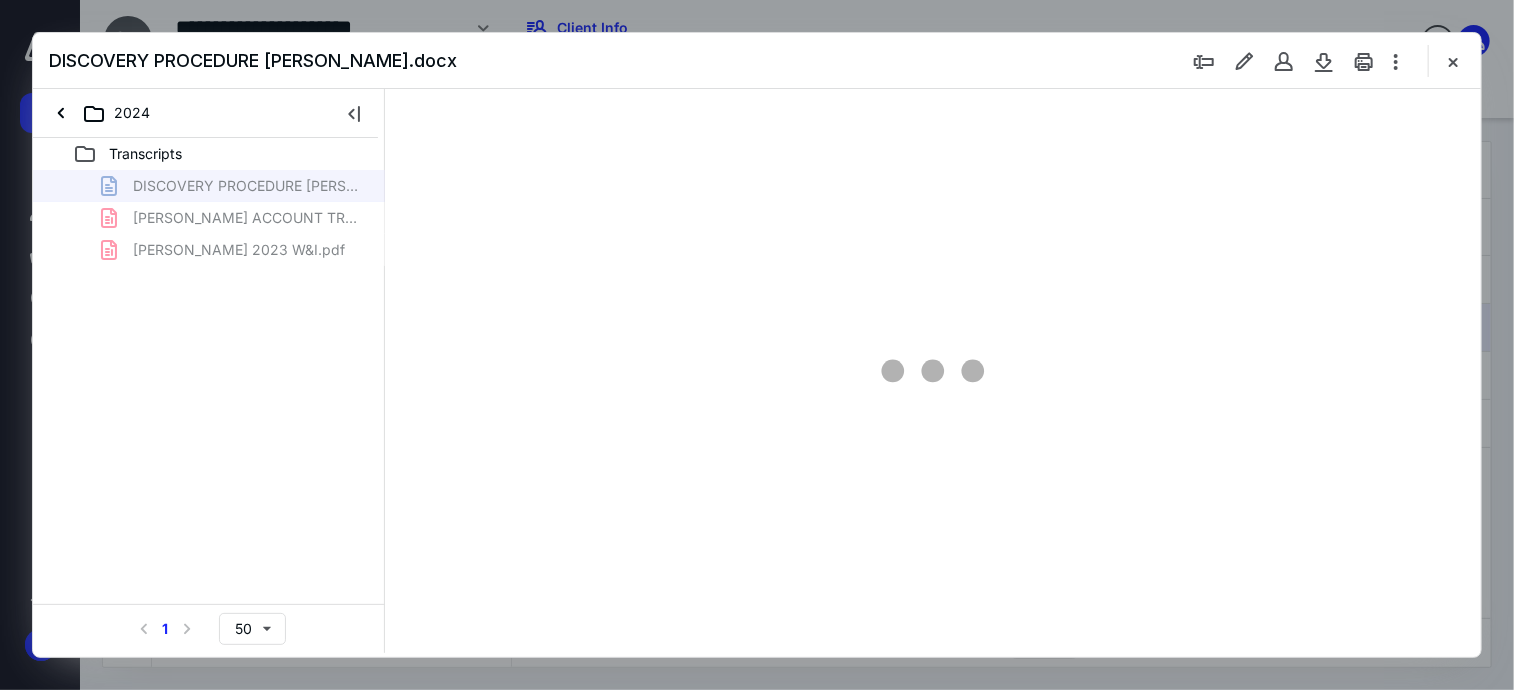 scroll, scrollTop: 0, scrollLeft: 0, axis: both 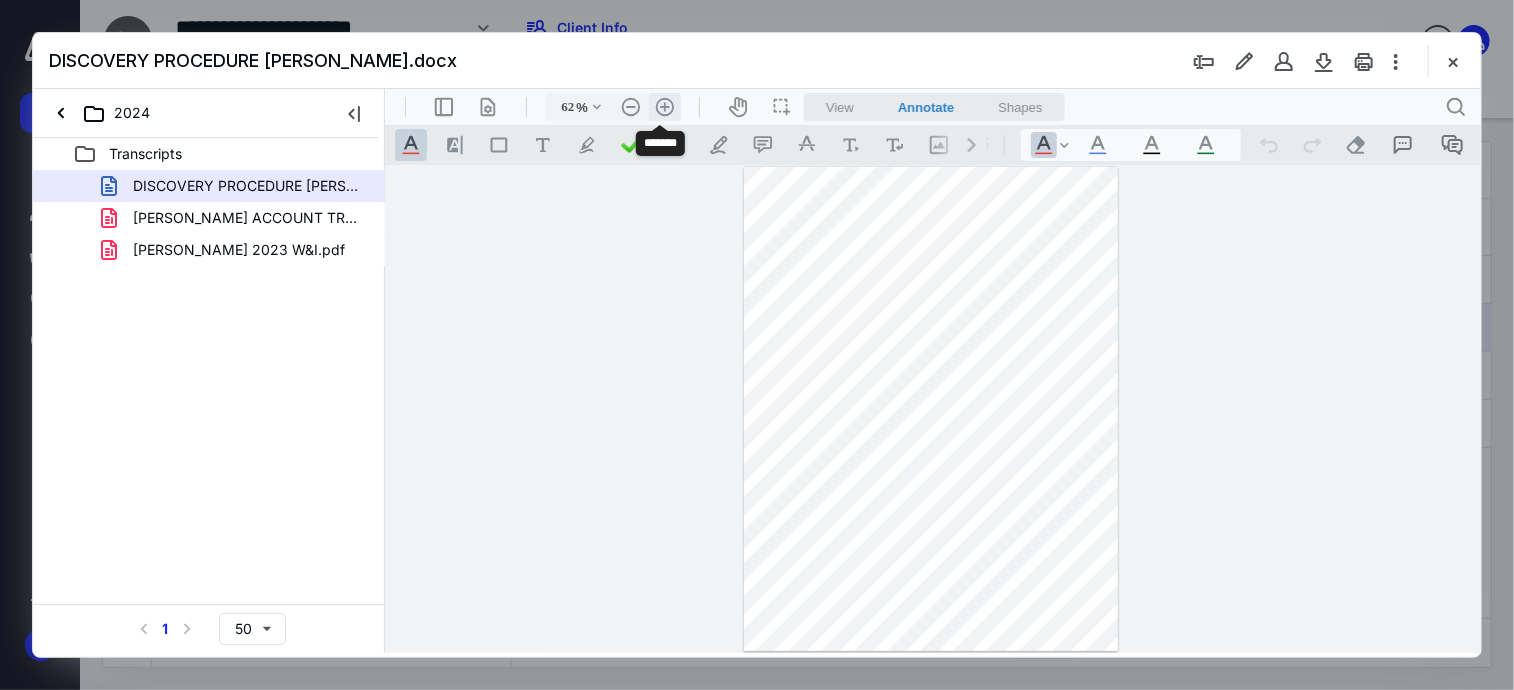 click on ".cls-1{fill:#abb0c4;} icon - header - zoom - in - line" at bounding box center [664, 106] 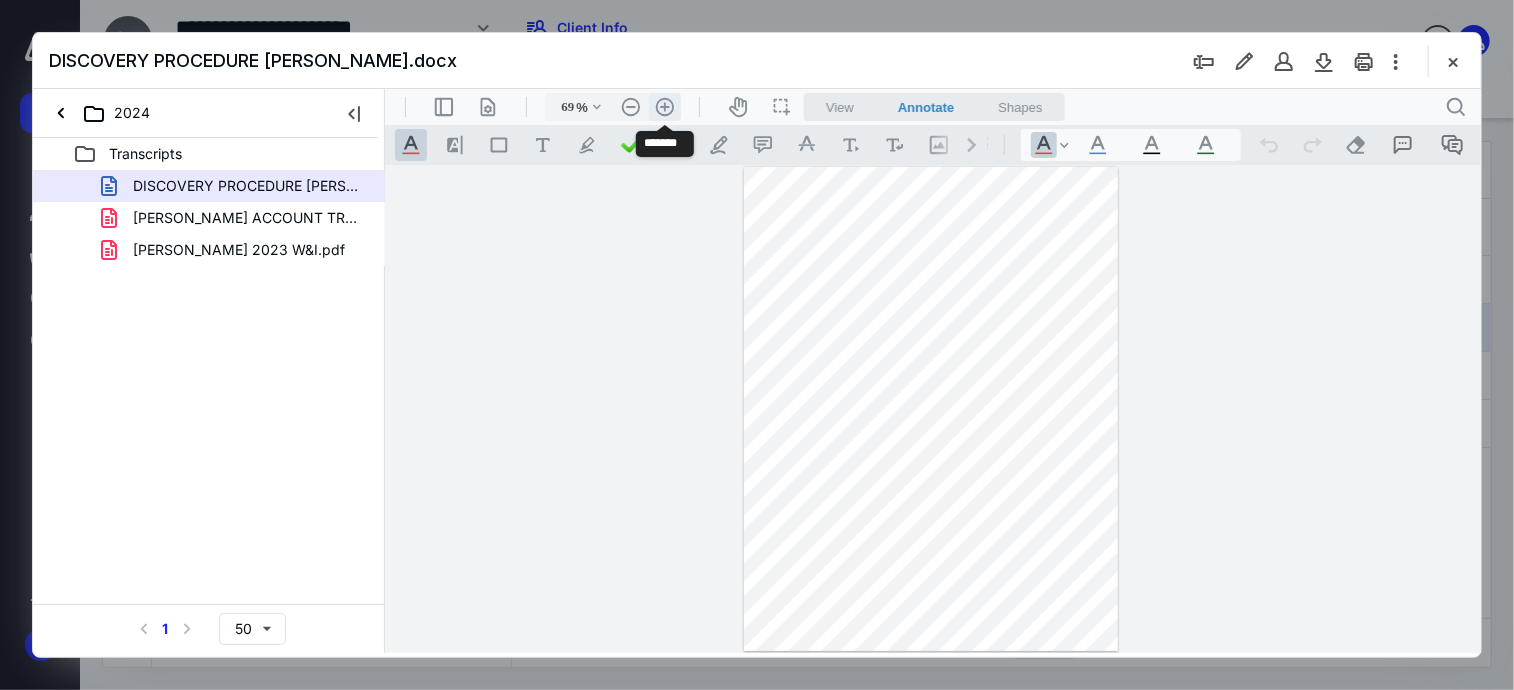 click on ".cls-1{fill:#abb0c4;} icon - header - zoom - in - line" at bounding box center [664, 106] 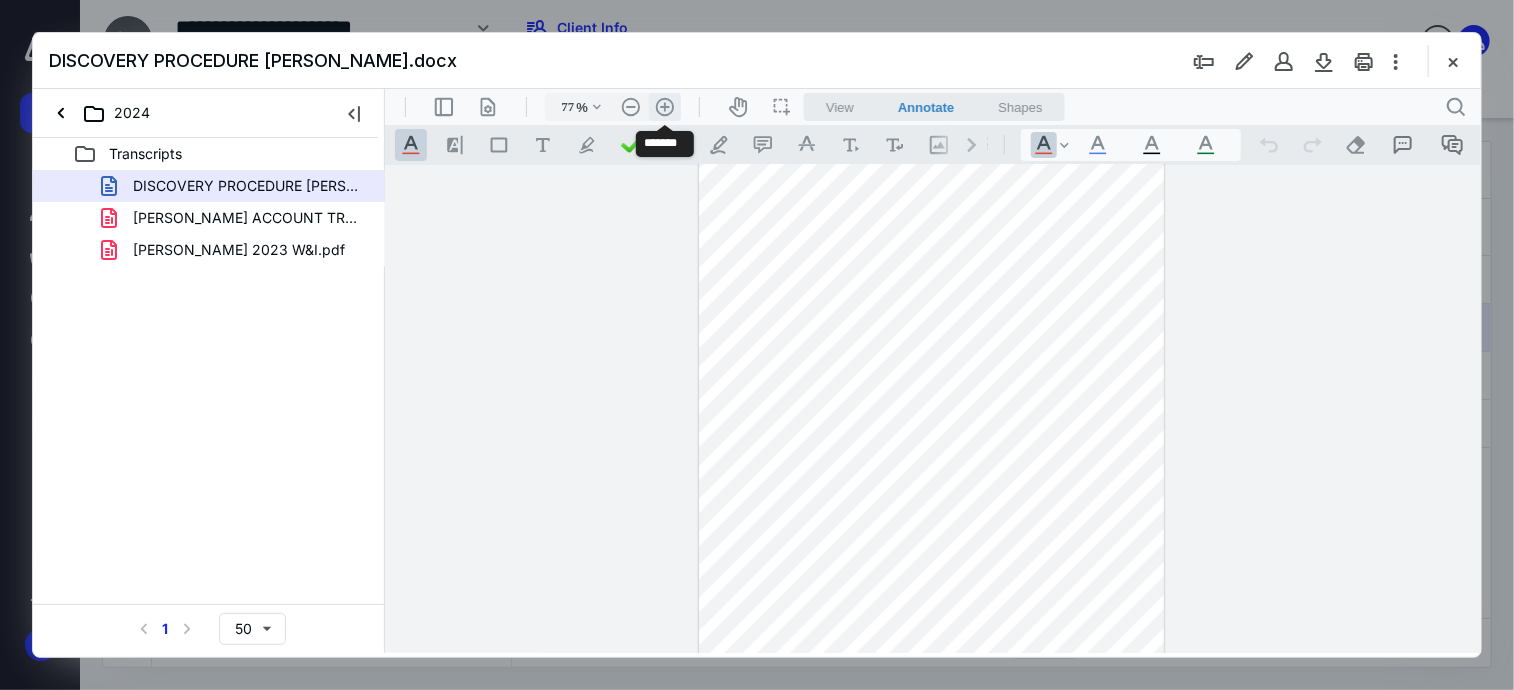 click on ".cls-1{fill:#abb0c4;} icon - header - zoom - in - line" at bounding box center (664, 106) 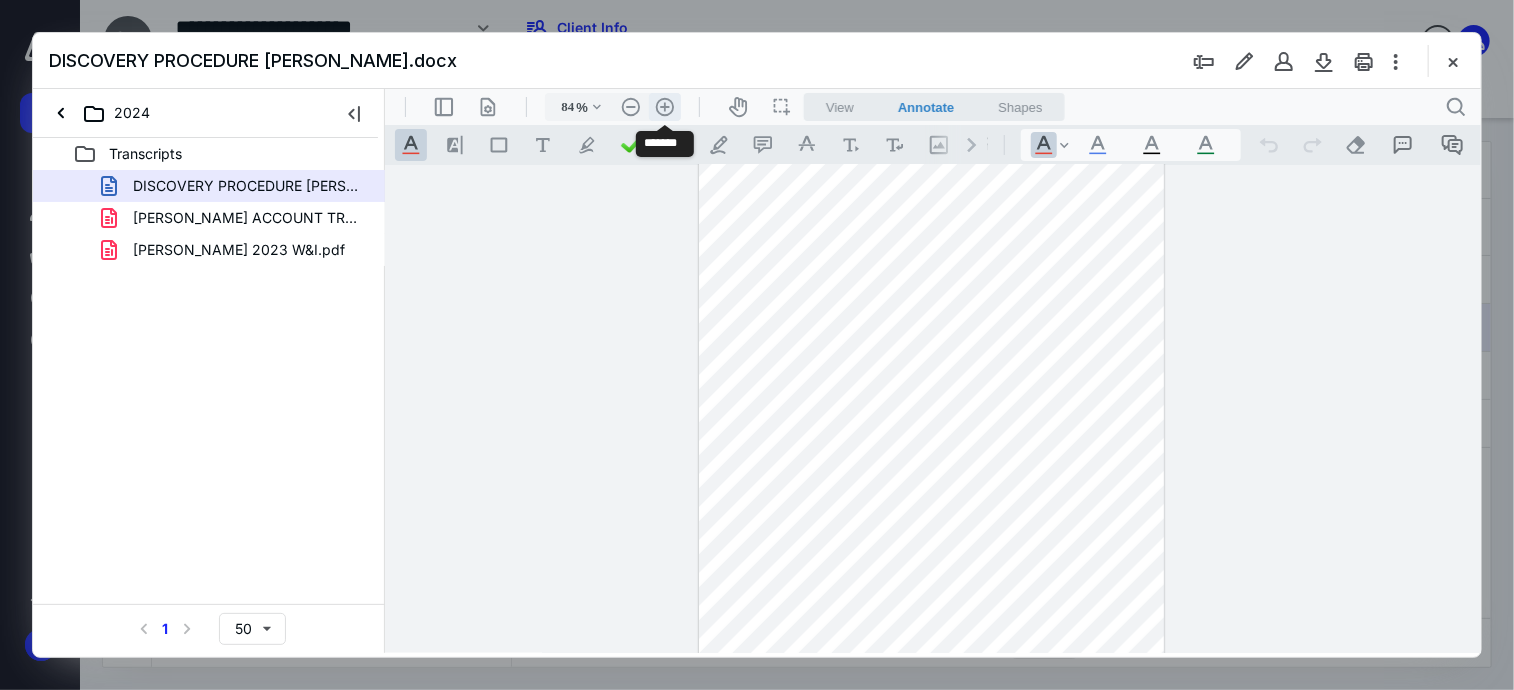 click on ".cls-1{fill:#abb0c4;} icon - header - zoom - in - line" at bounding box center [664, 106] 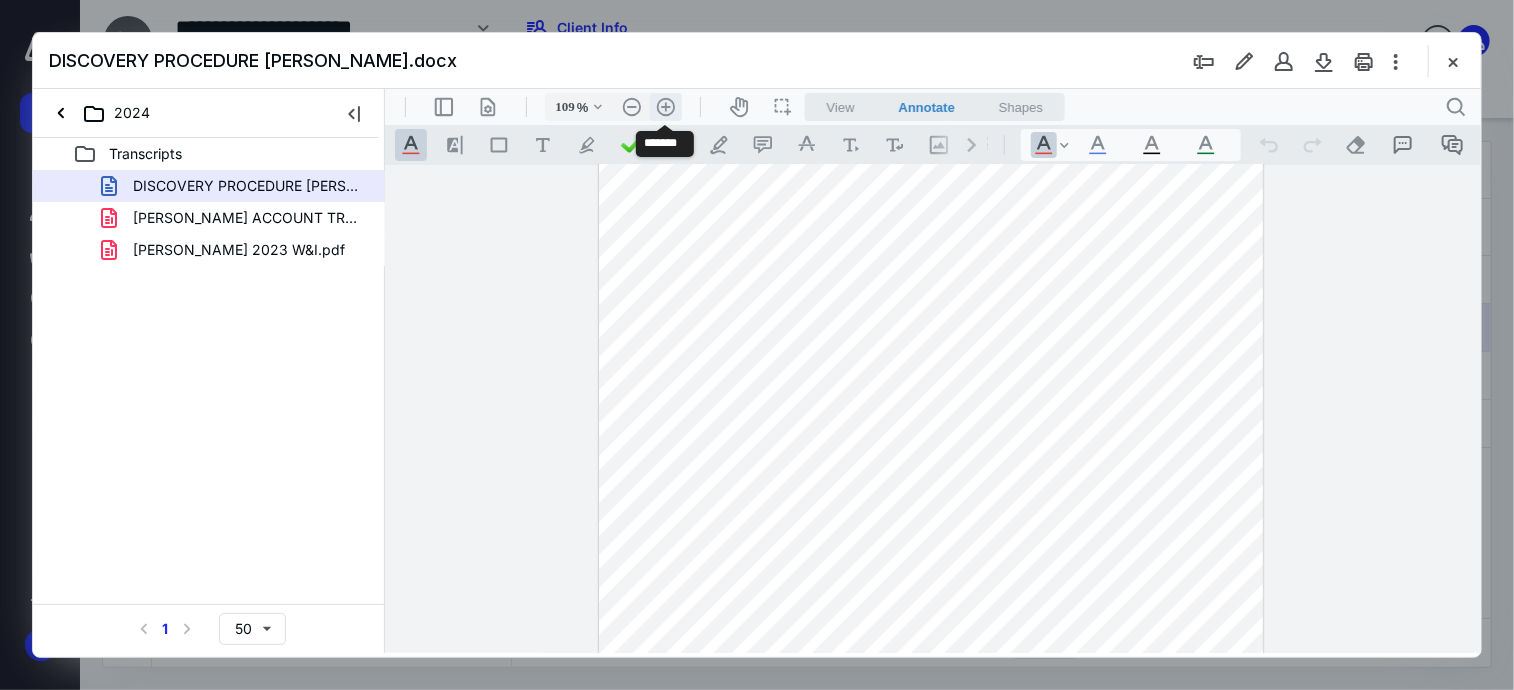 click on ".cls-1{fill:#abb0c4;} icon - header - zoom - in - line" at bounding box center [665, 106] 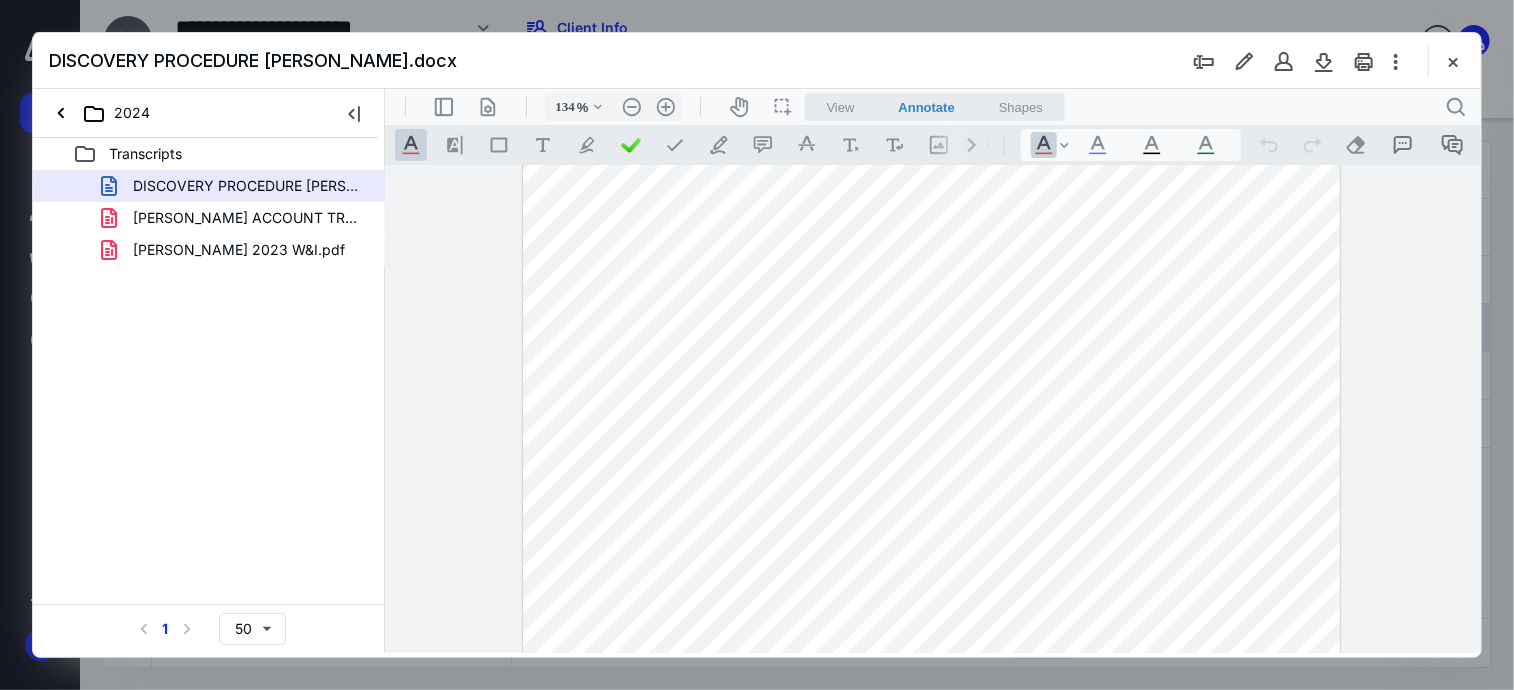 scroll, scrollTop: 579, scrollLeft: 0, axis: vertical 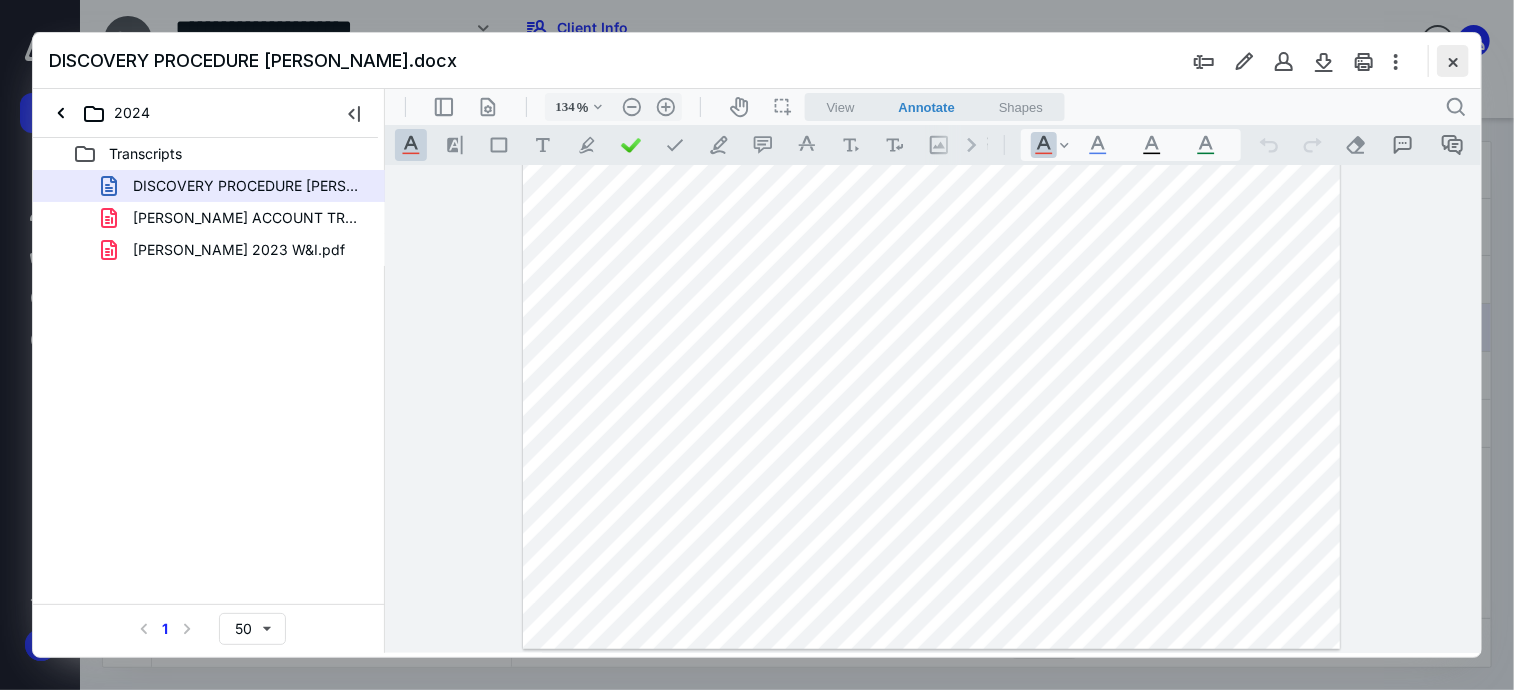click at bounding box center [1453, 61] 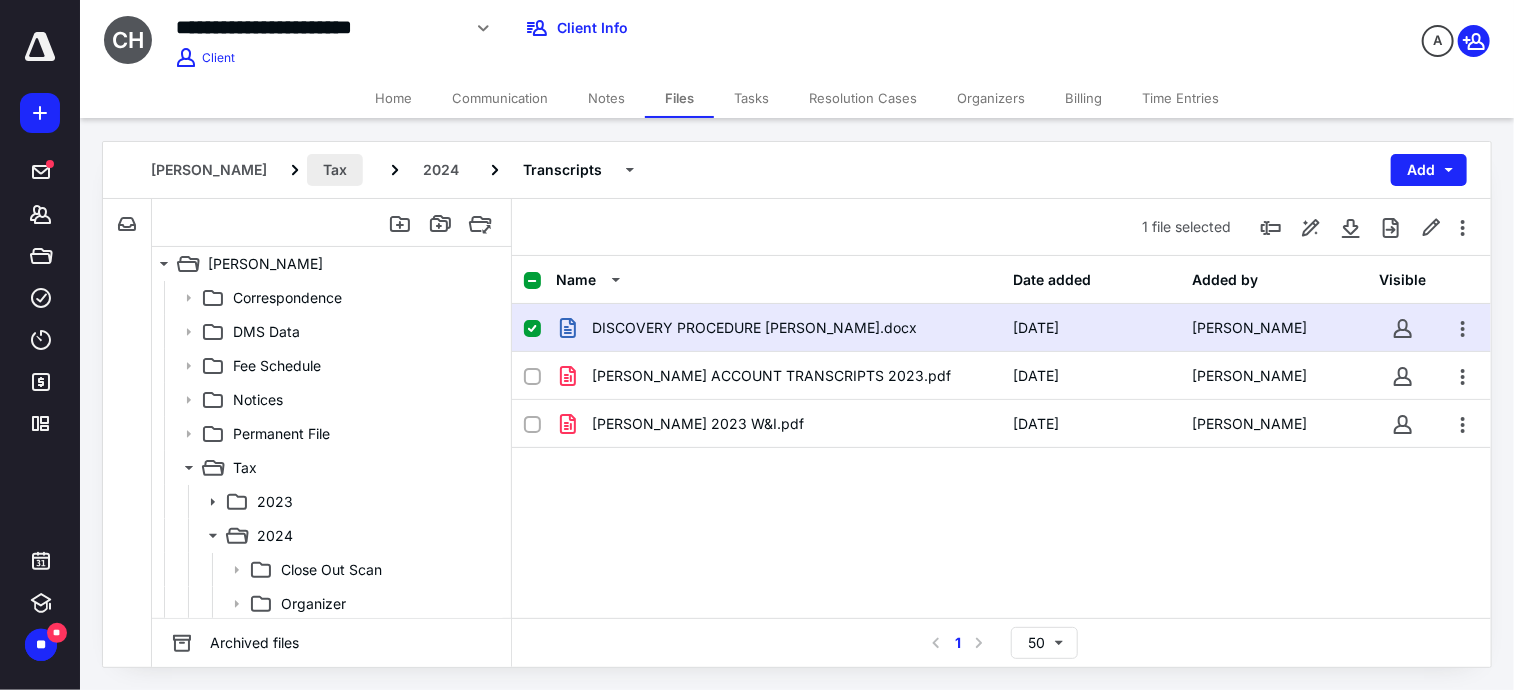 click on "Tax" at bounding box center (335, 170) 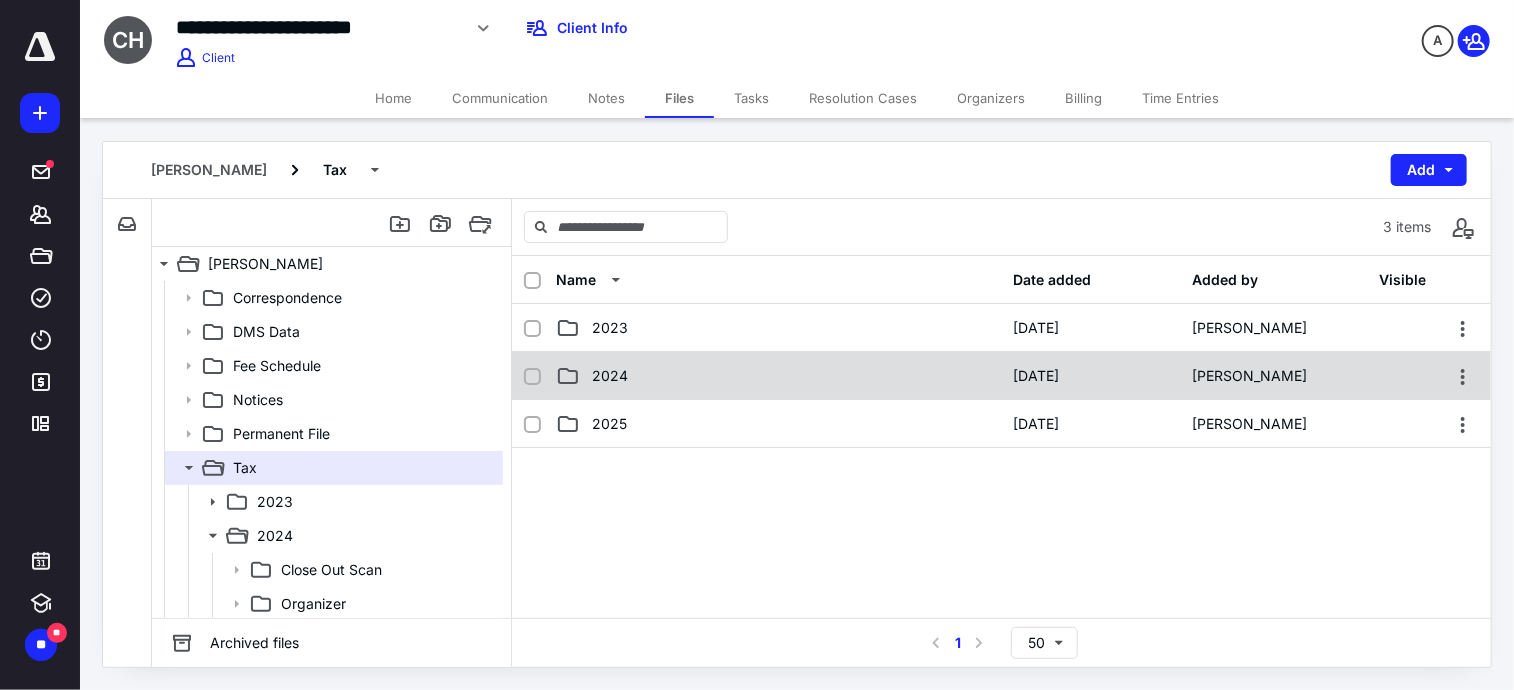 click on "2024" at bounding box center [610, 376] 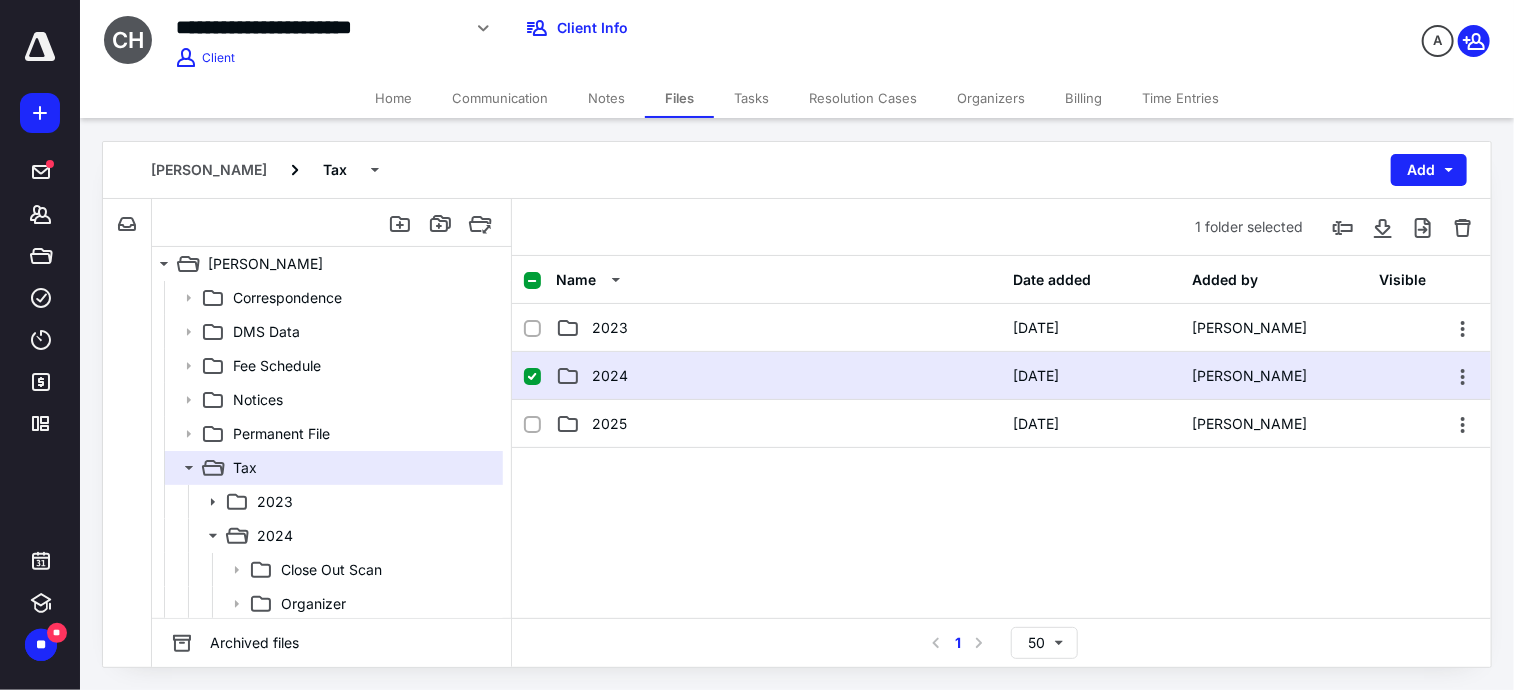 click on "2024" at bounding box center [610, 376] 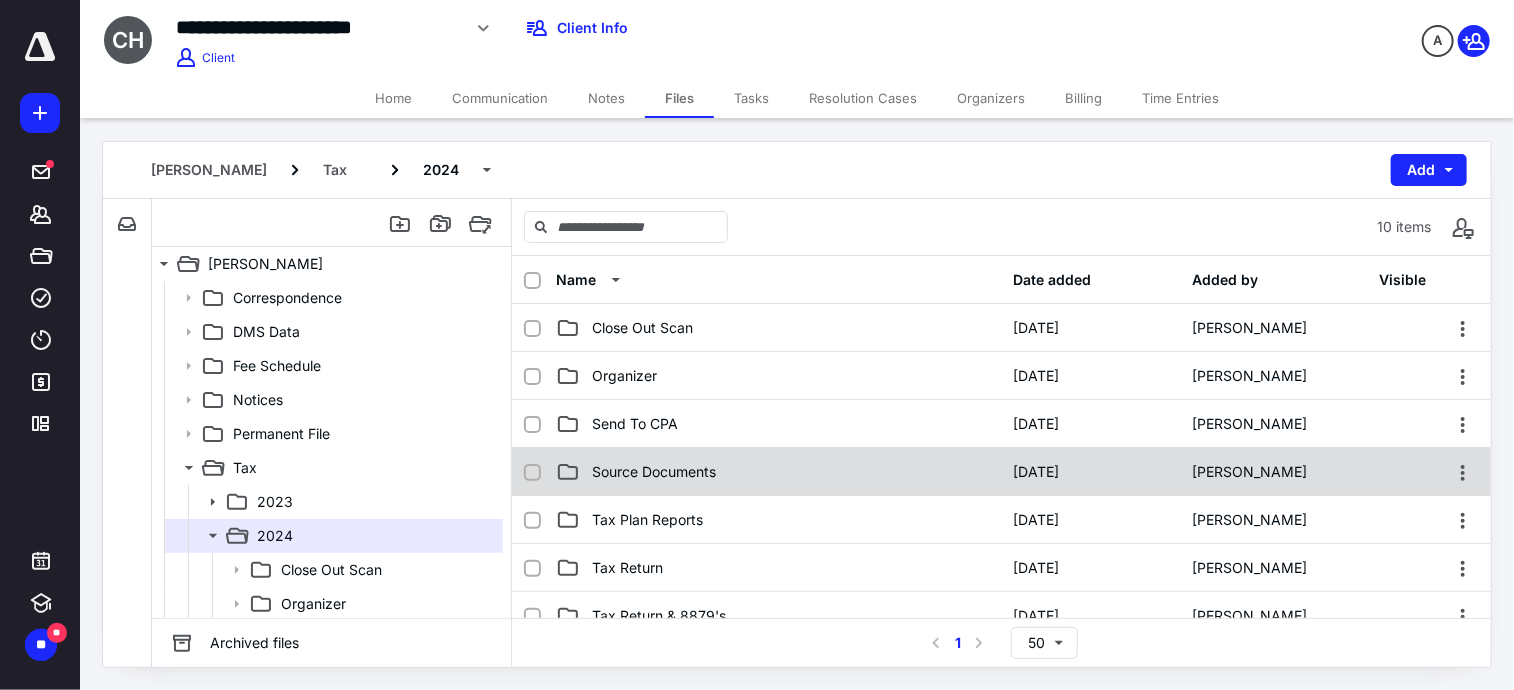 click on "Source Documents [DATE] [PERSON_NAME]" at bounding box center (1001, 472) 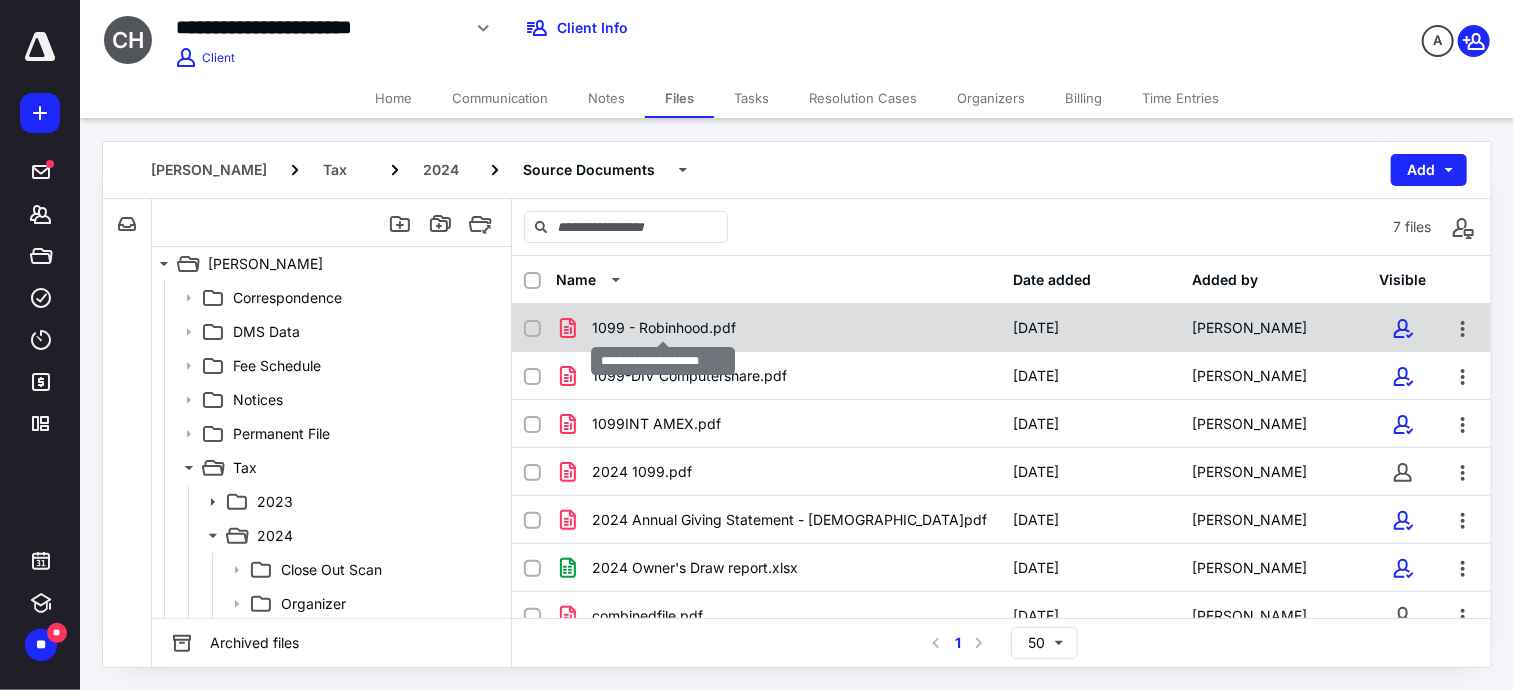 click on "1099 - Robinhood.pdf" at bounding box center (664, 328) 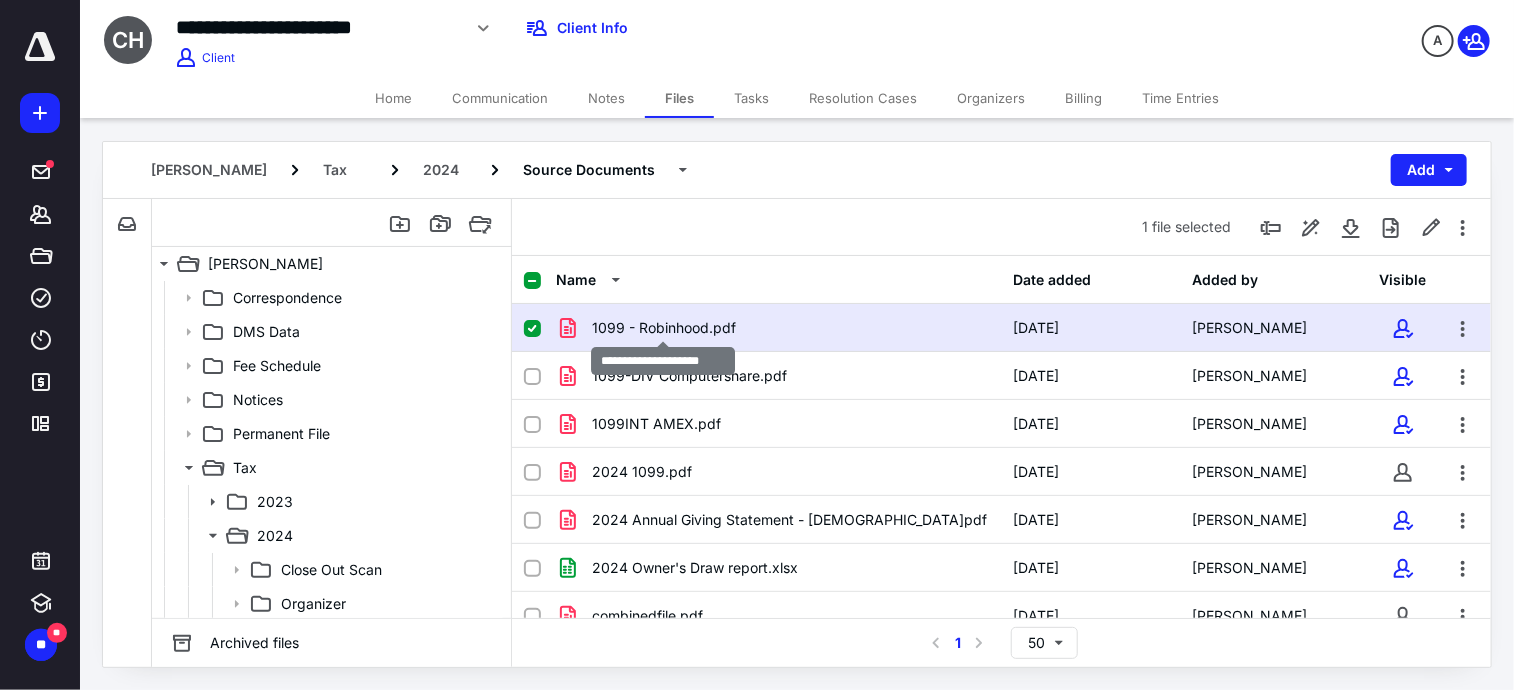 click on "1099 - Robinhood.pdf" at bounding box center (664, 328) 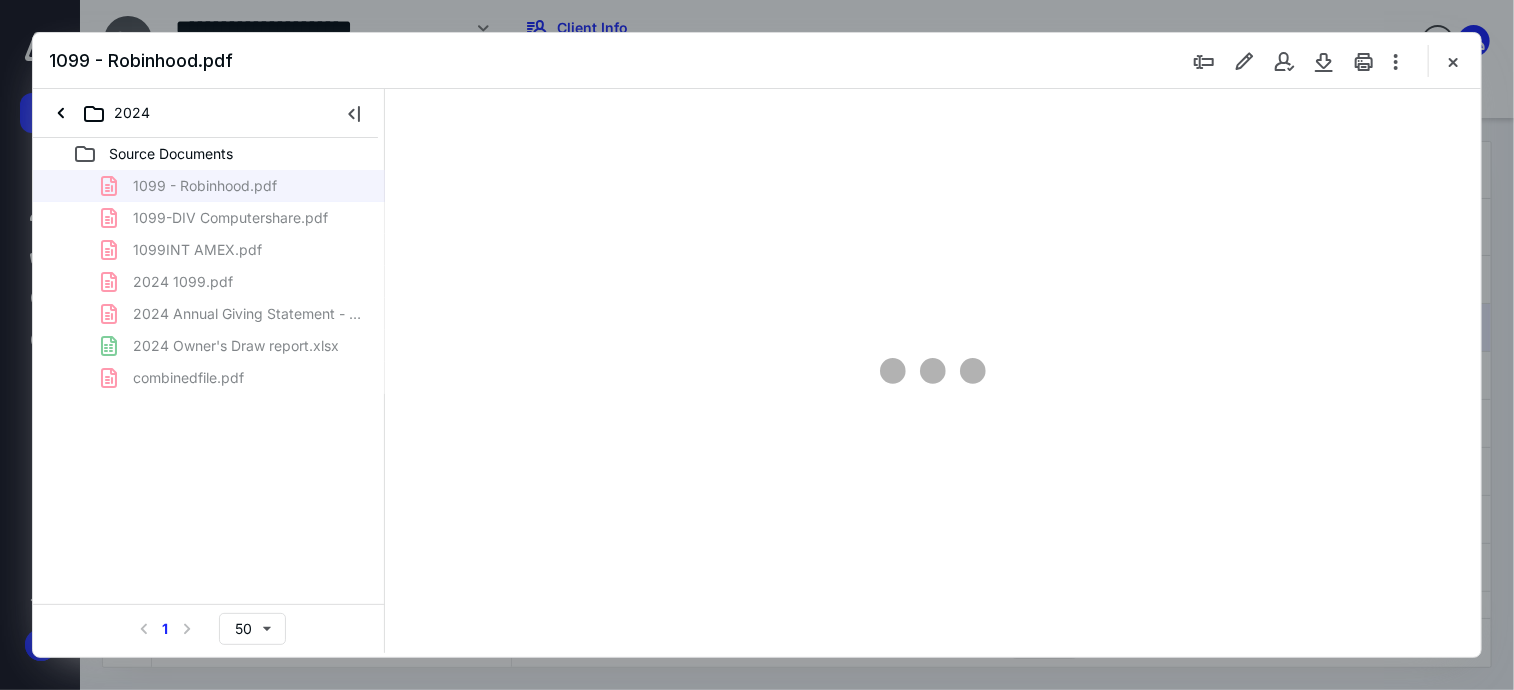 scroll, scrollTop: 0, scrollLeft: 0, axis: both 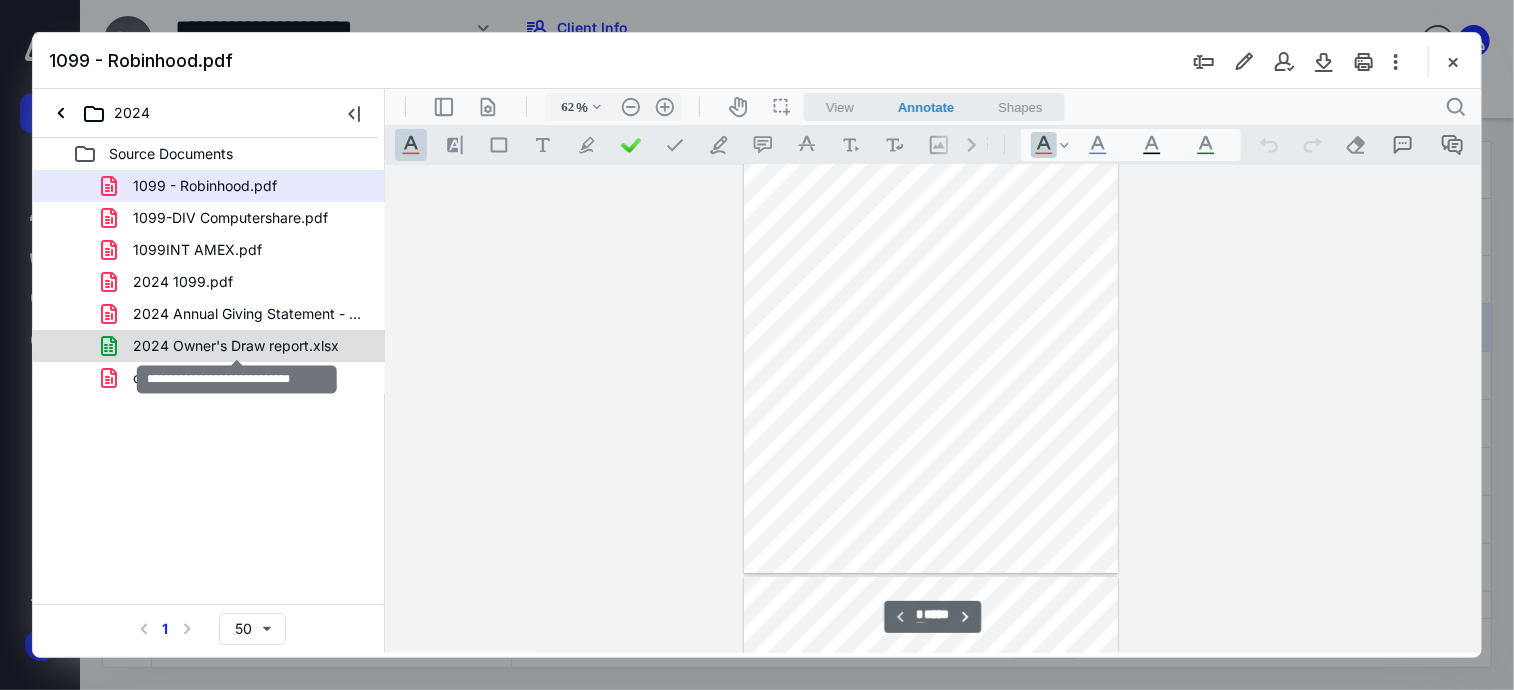 click on "2024 Owner's Draw report.xlsx" at bounding box center (236, 346) 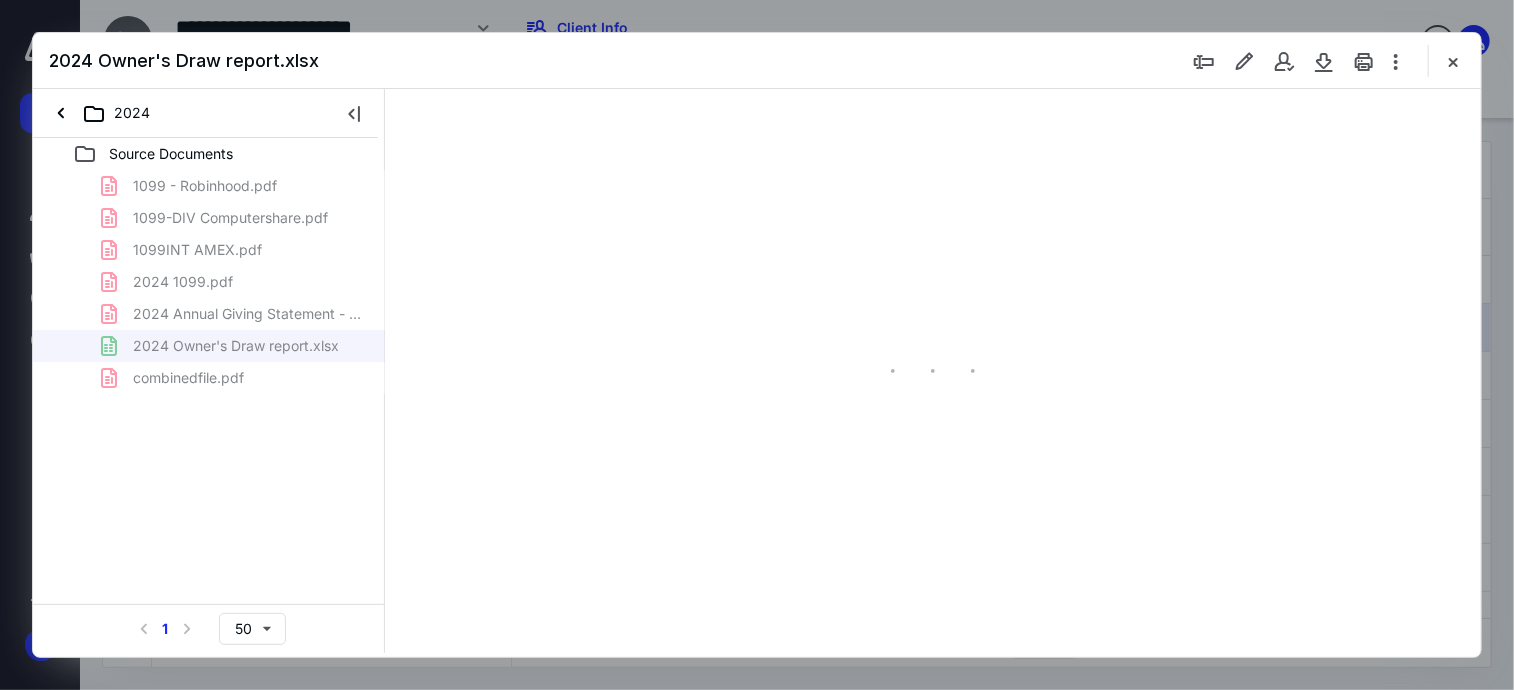 scroll, scrollTop: 78, scrollLeft: 0, axis: vertical 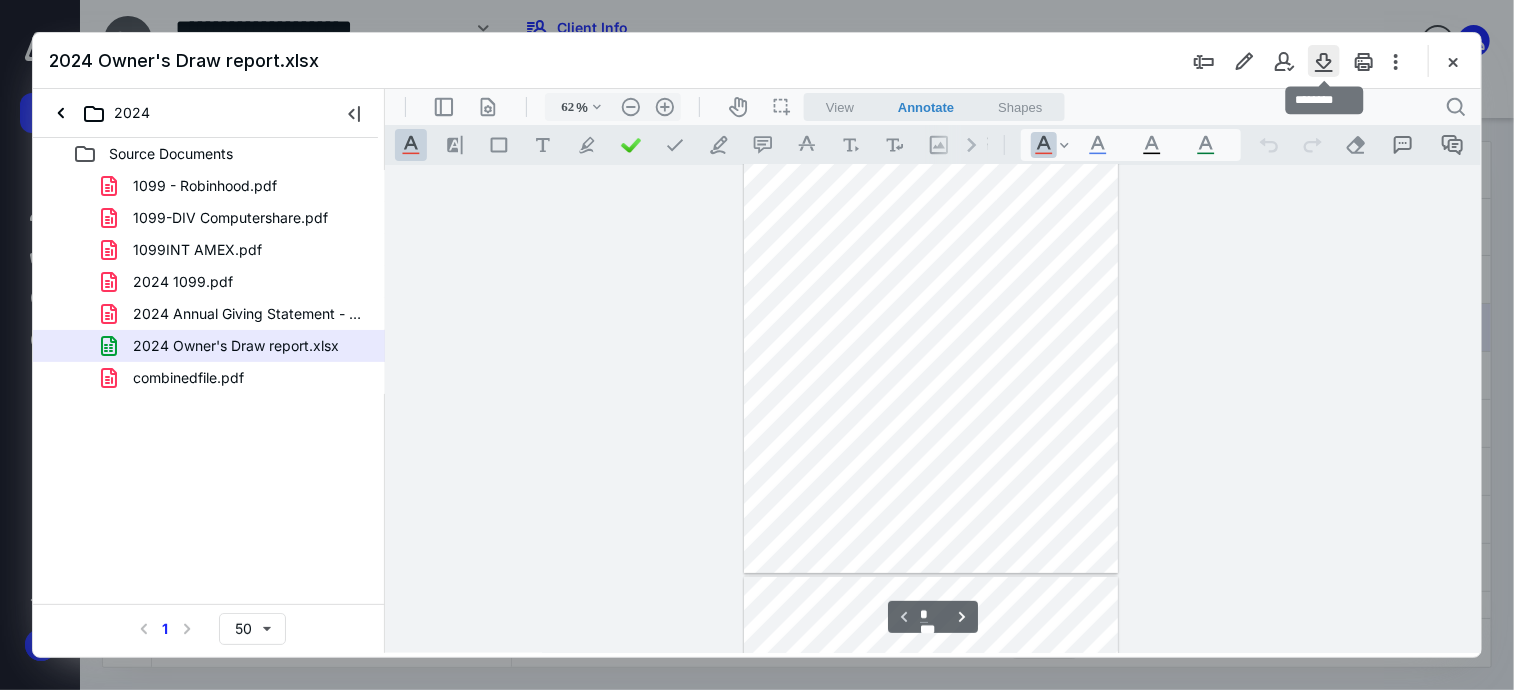 click at bounding box center [1324, 61] 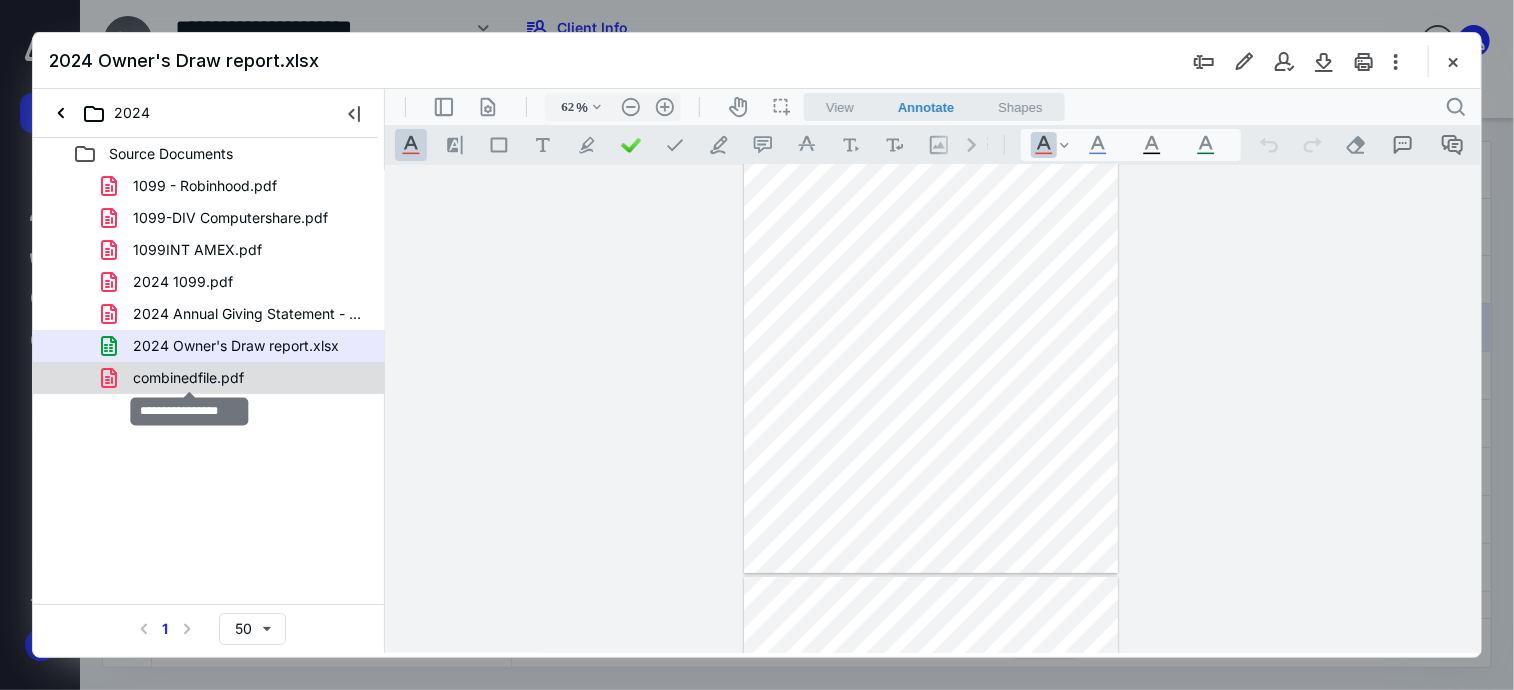 click on "combinedfile.pdf" at bounding box center (188, 378) 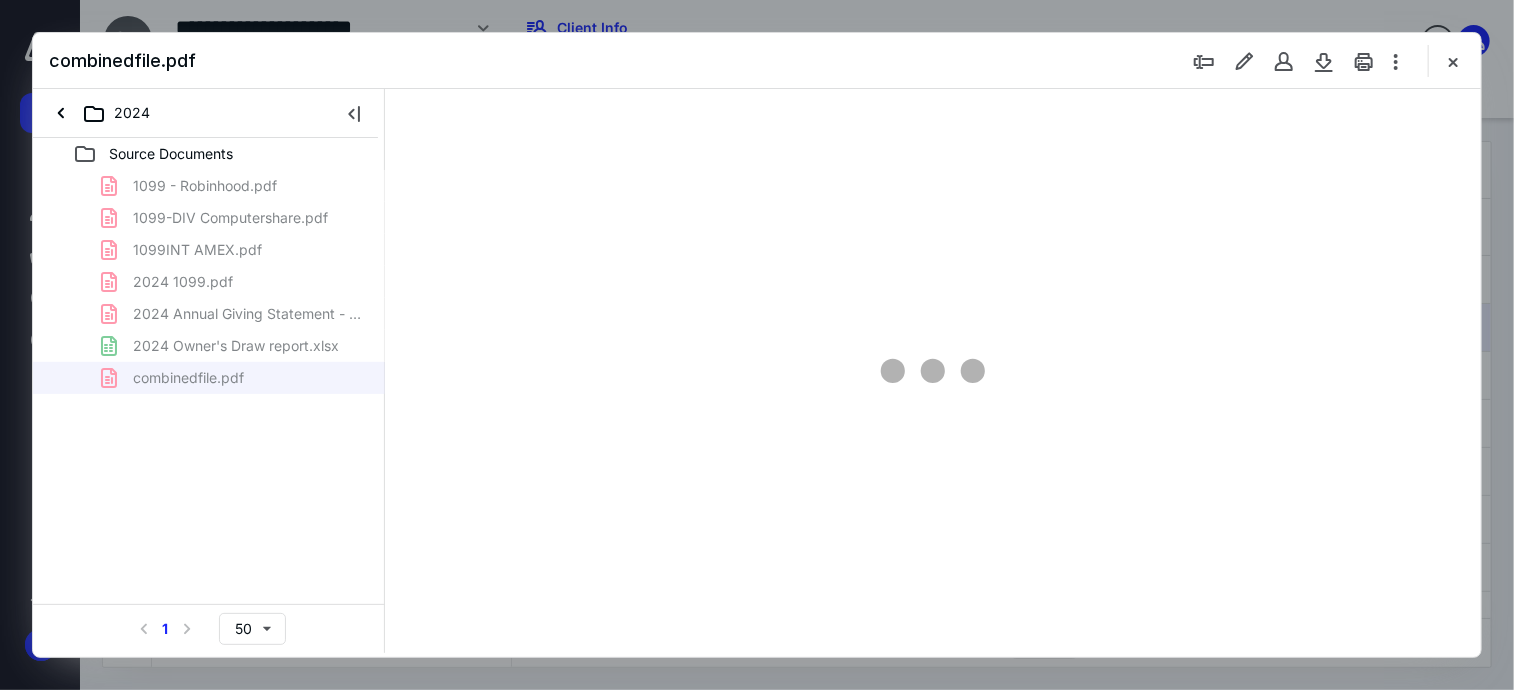 type on "62" 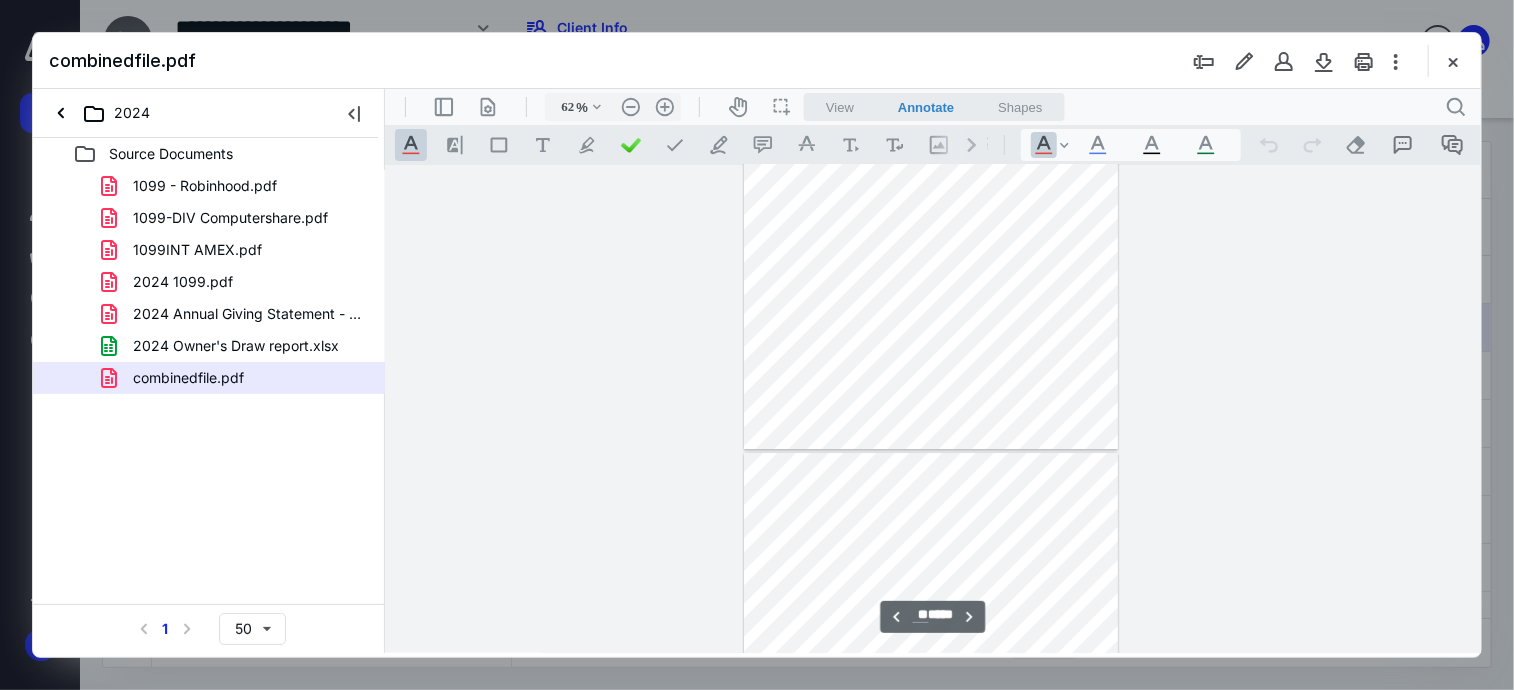 scroll, scrollTop: 7278, scrollLeft: 0, axis: vertical 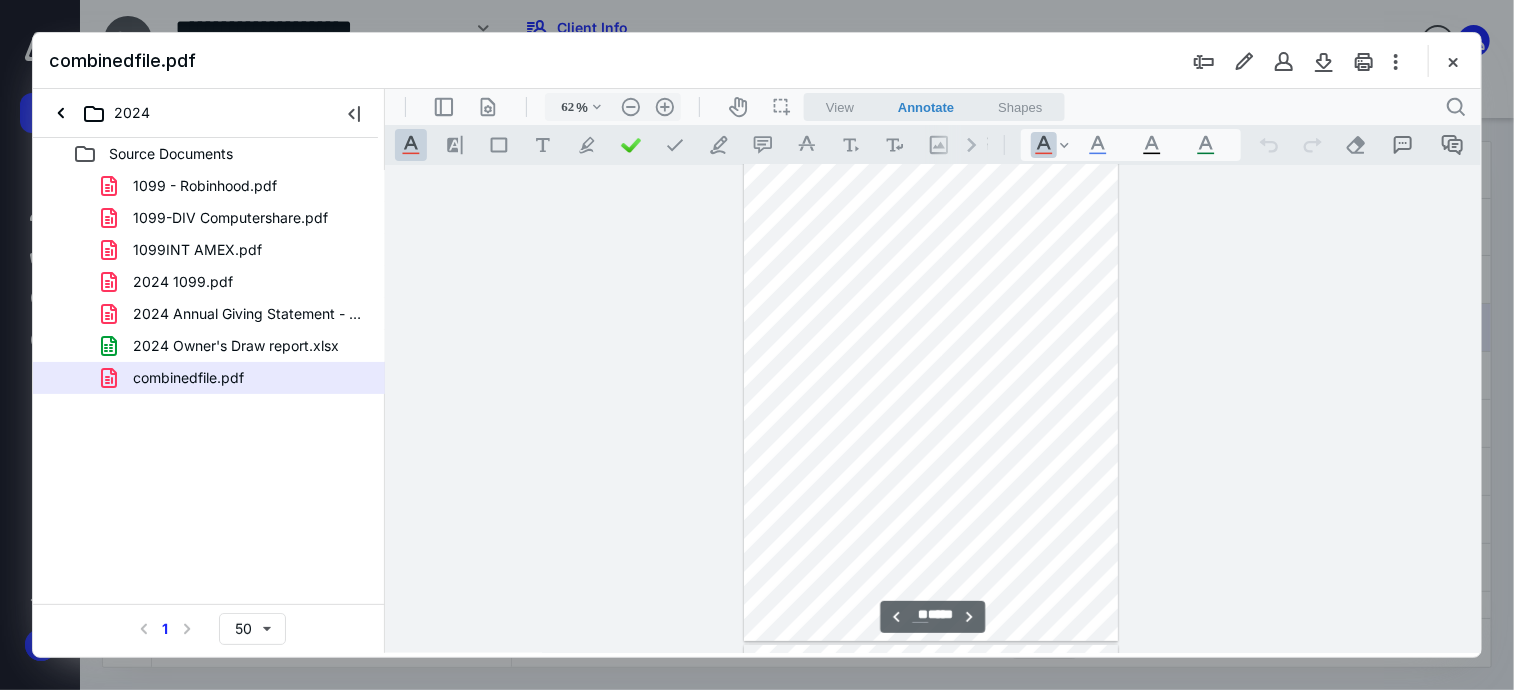 type on "**" 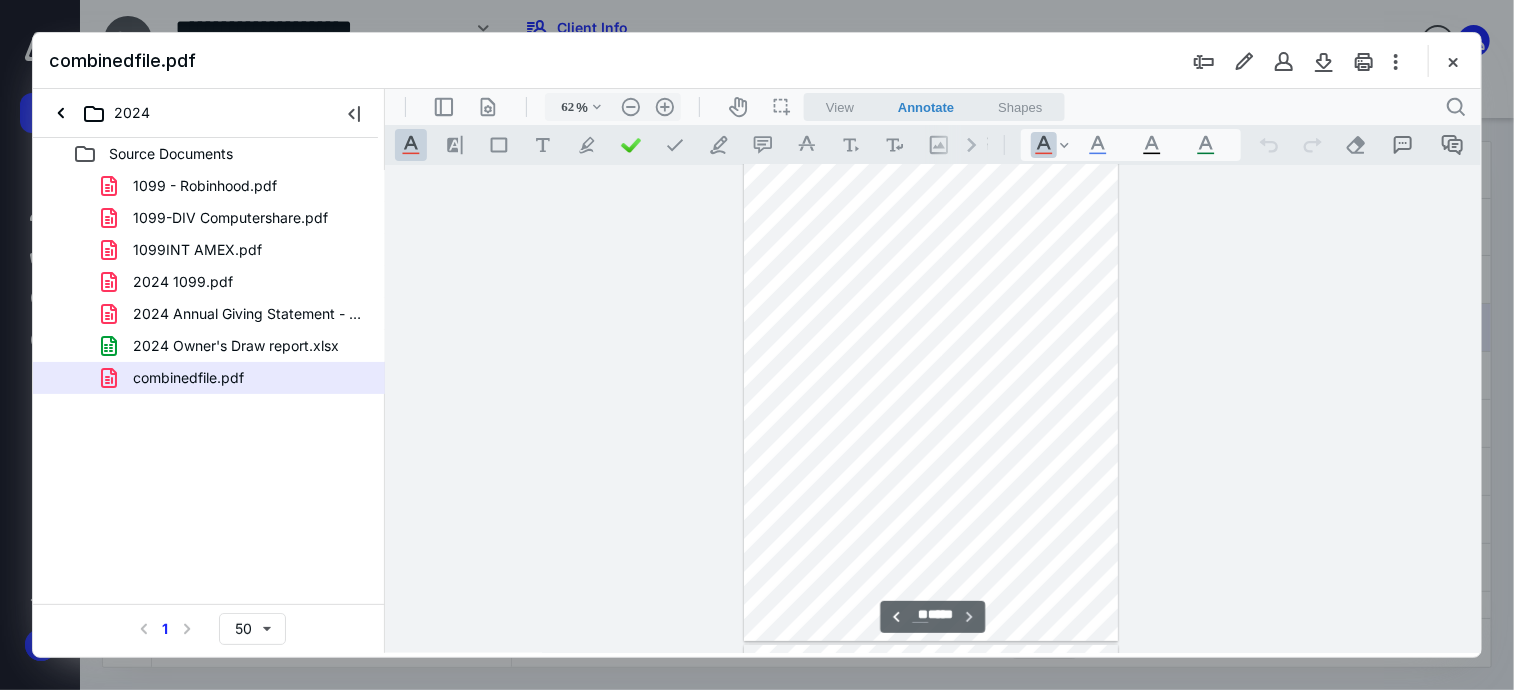 scroll, scrollTop: 11855, scrollLeft: 0, axis: vertical 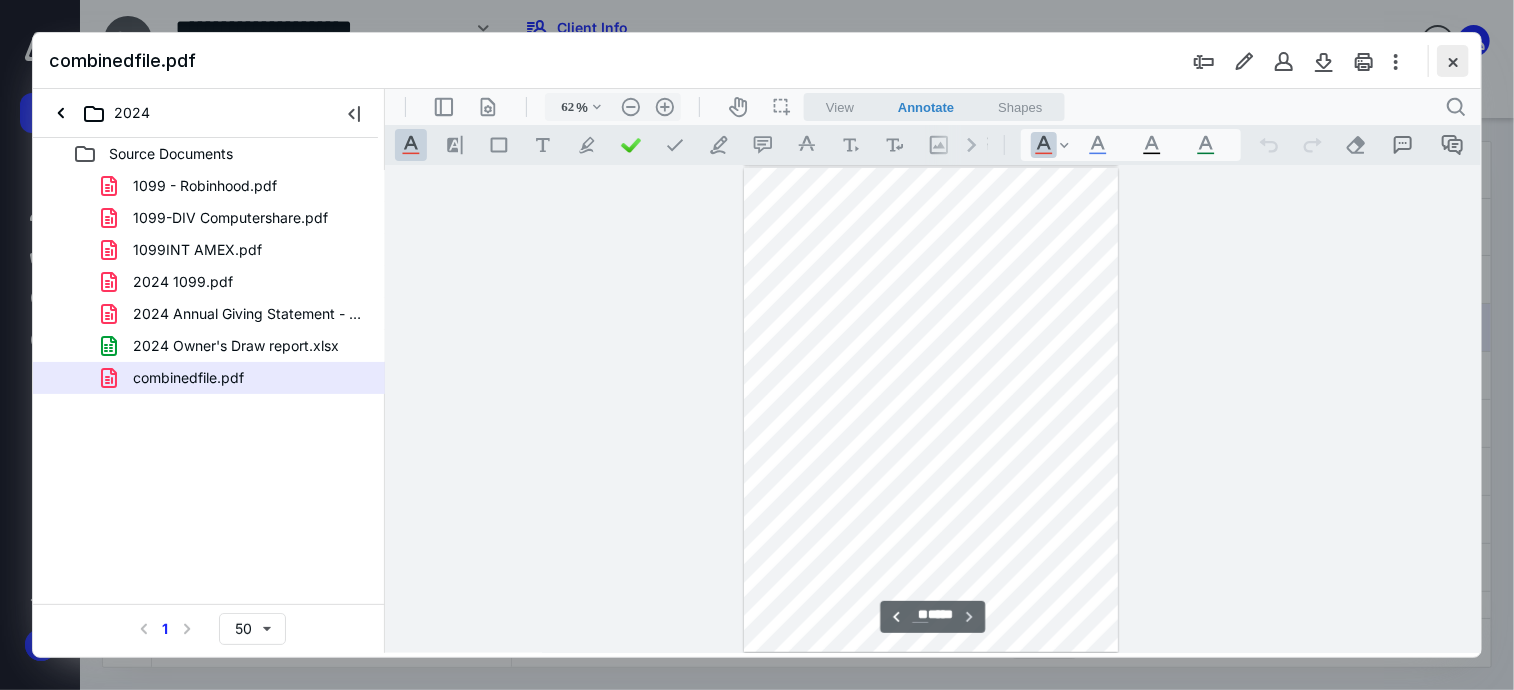 click at bounding box center [1453, 61] 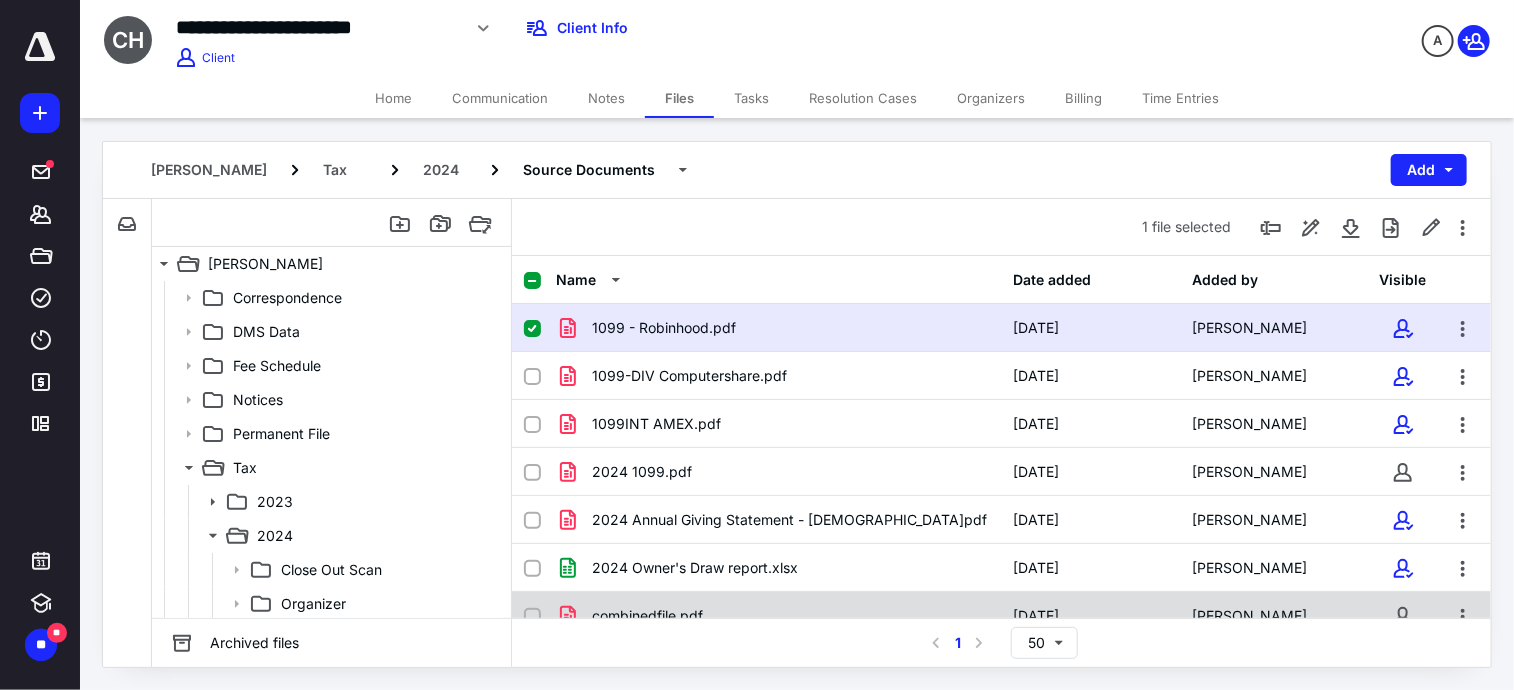 click on "combinedfile.pdf" at bounding box center [779, 616] 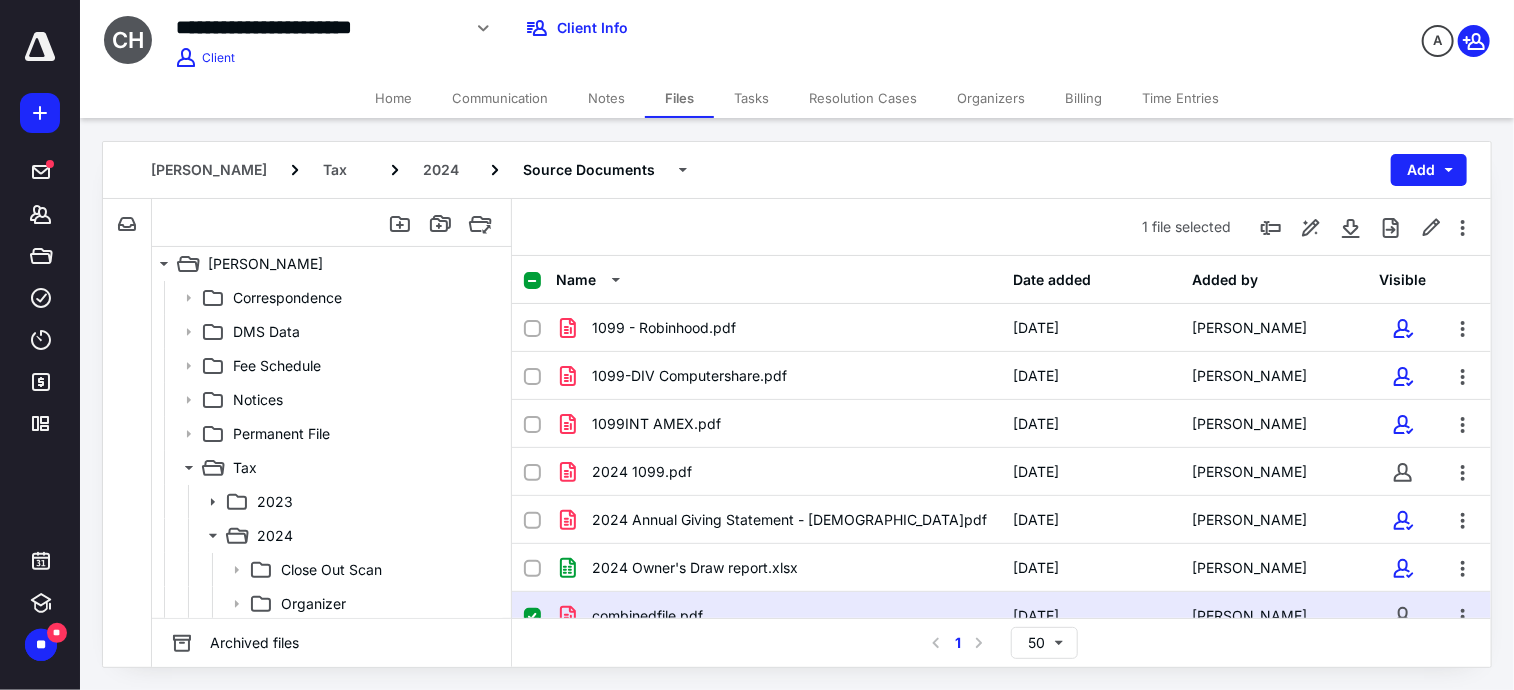 click on "combinedfile.pdf" at bounding box center [779, 616] 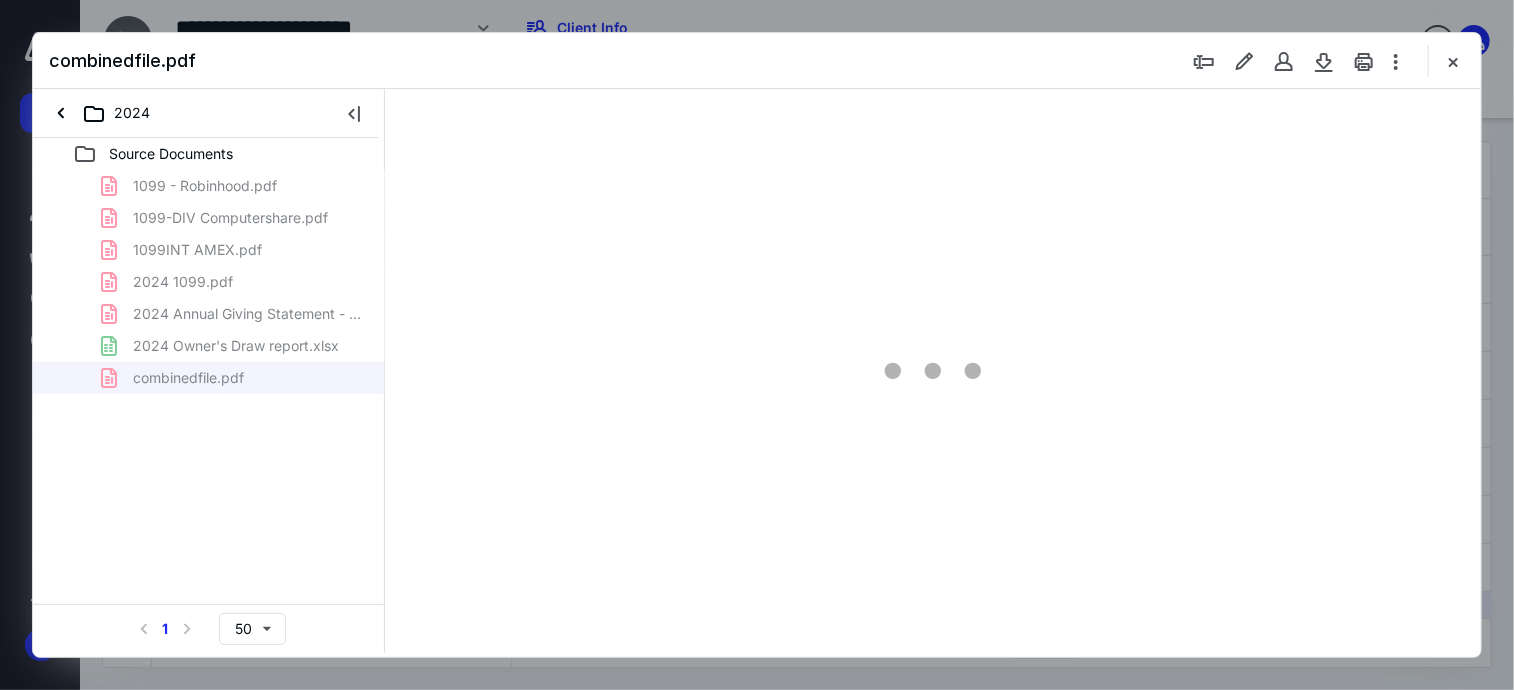 scroll, scrollTop: 0, scrollLeft: 0, axis: both 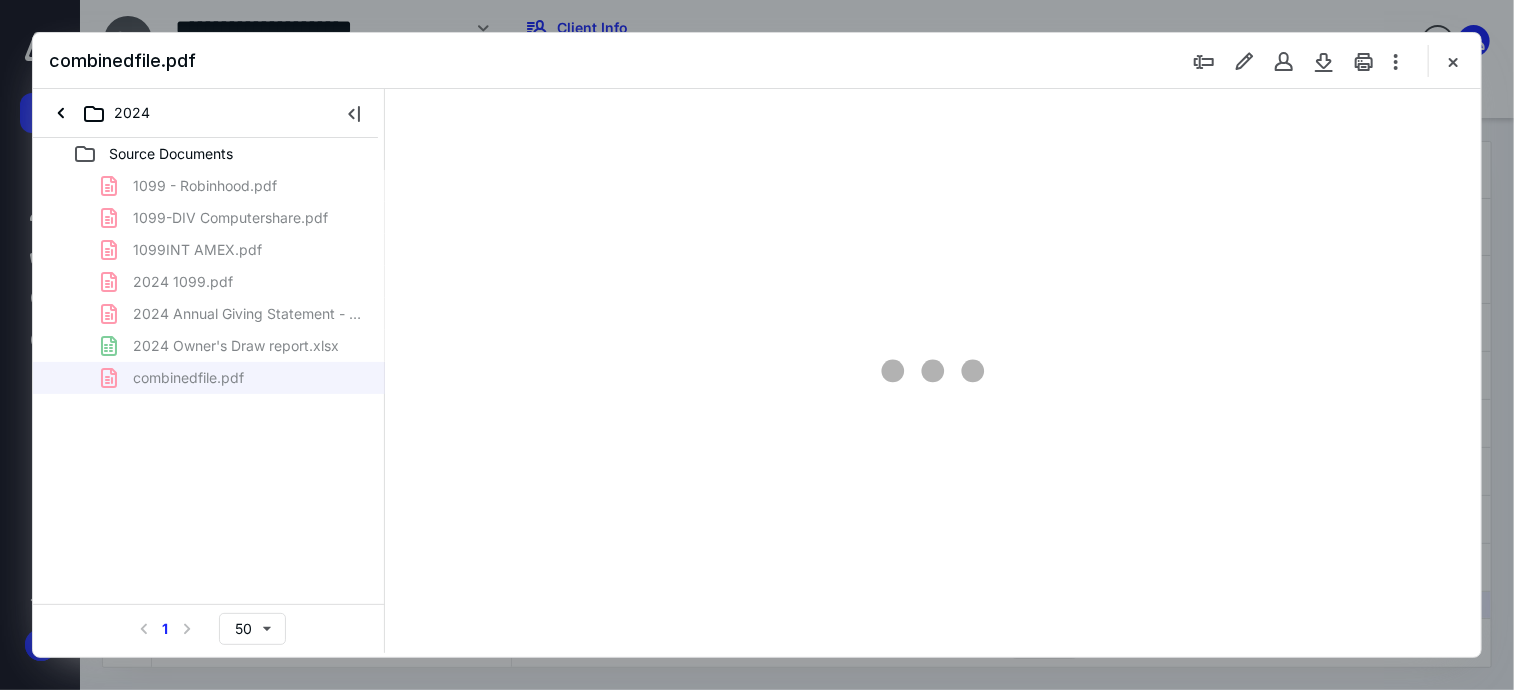 type on "62" 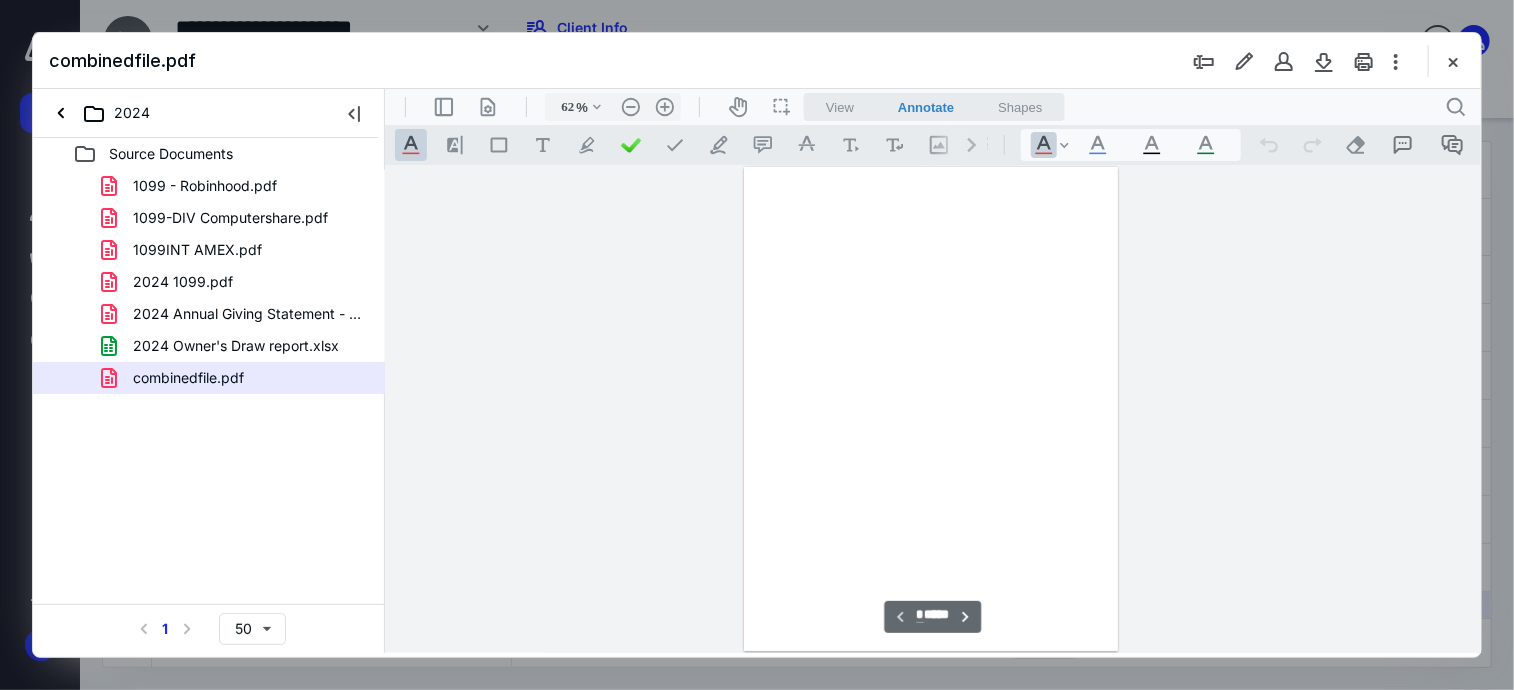 scroll, scrollTop: 78, scrollLeft: 0, axis: vertical 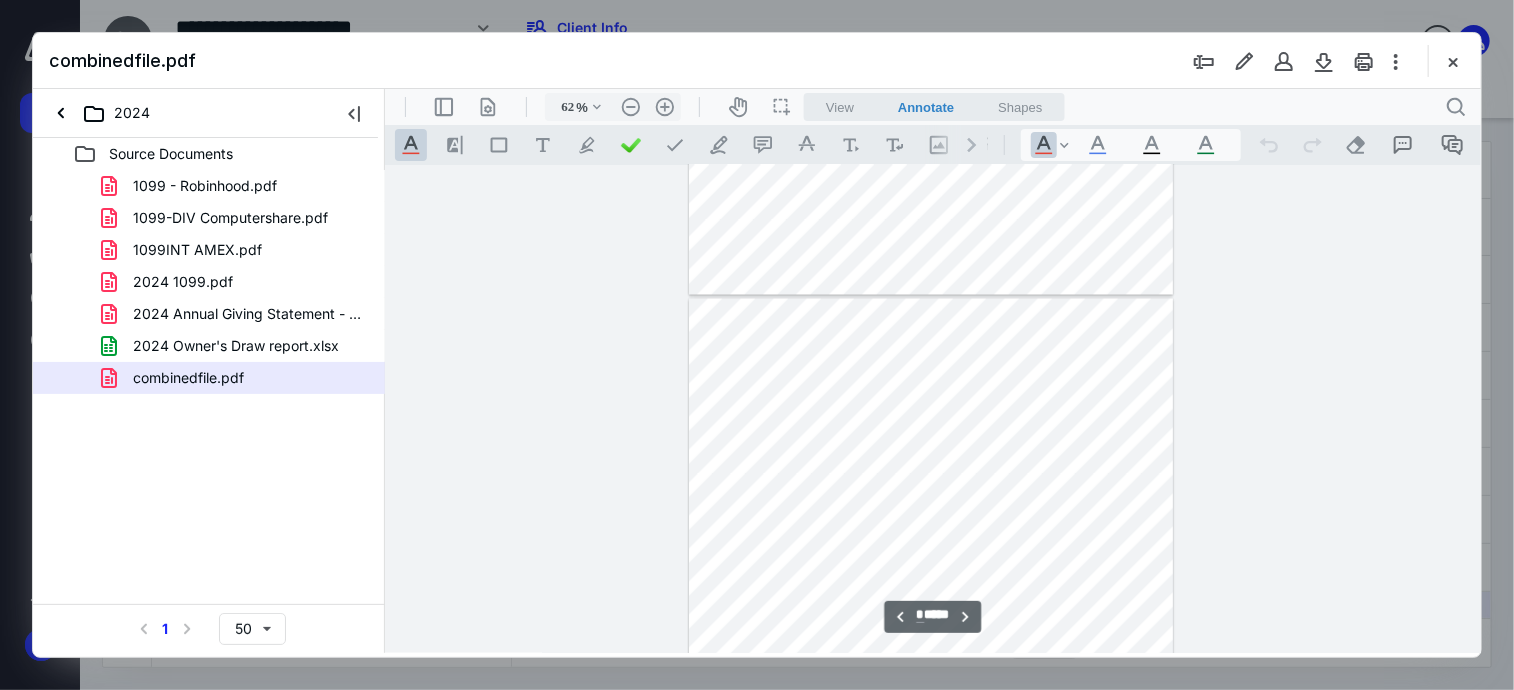 type on "*" 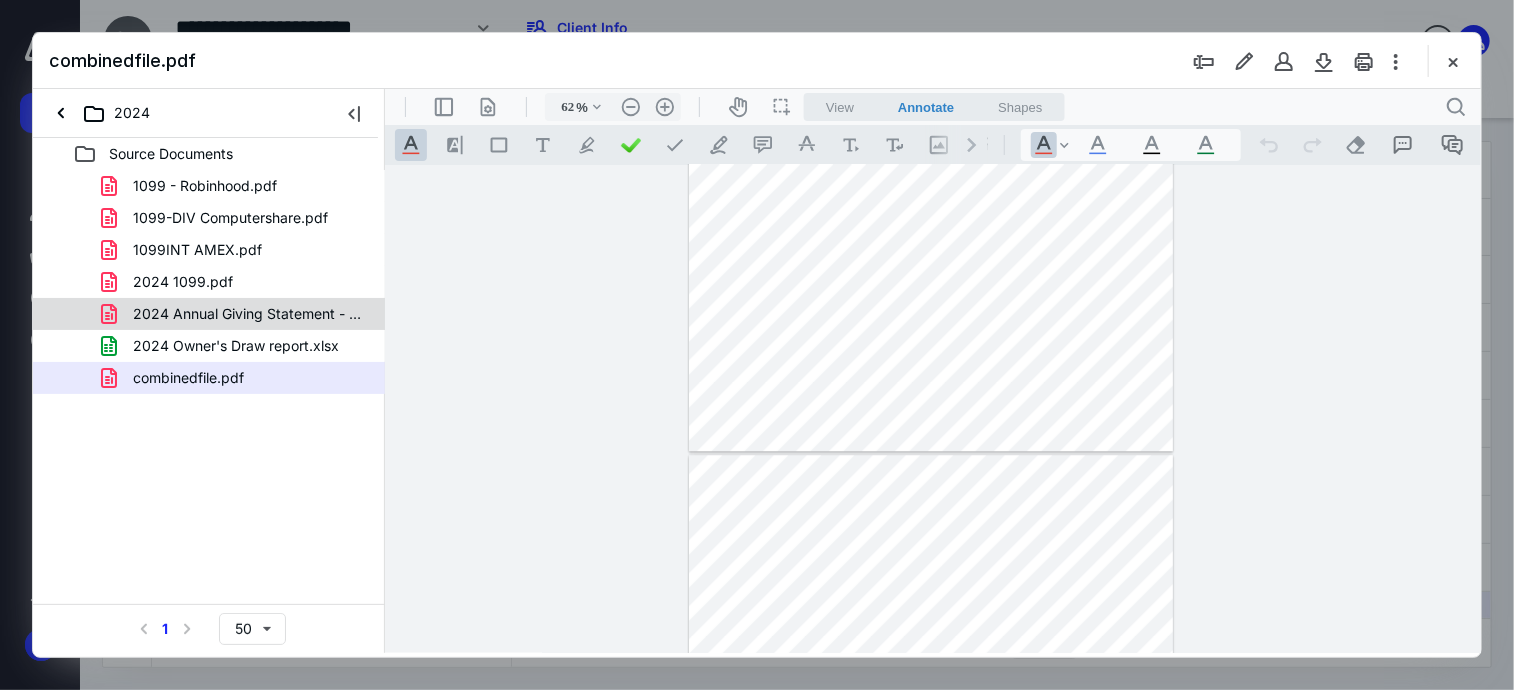 click on "2024 Annual Giving Statement - [DEMOGRAPHIC_DATA]pdf" at bounding box center (209, 314) 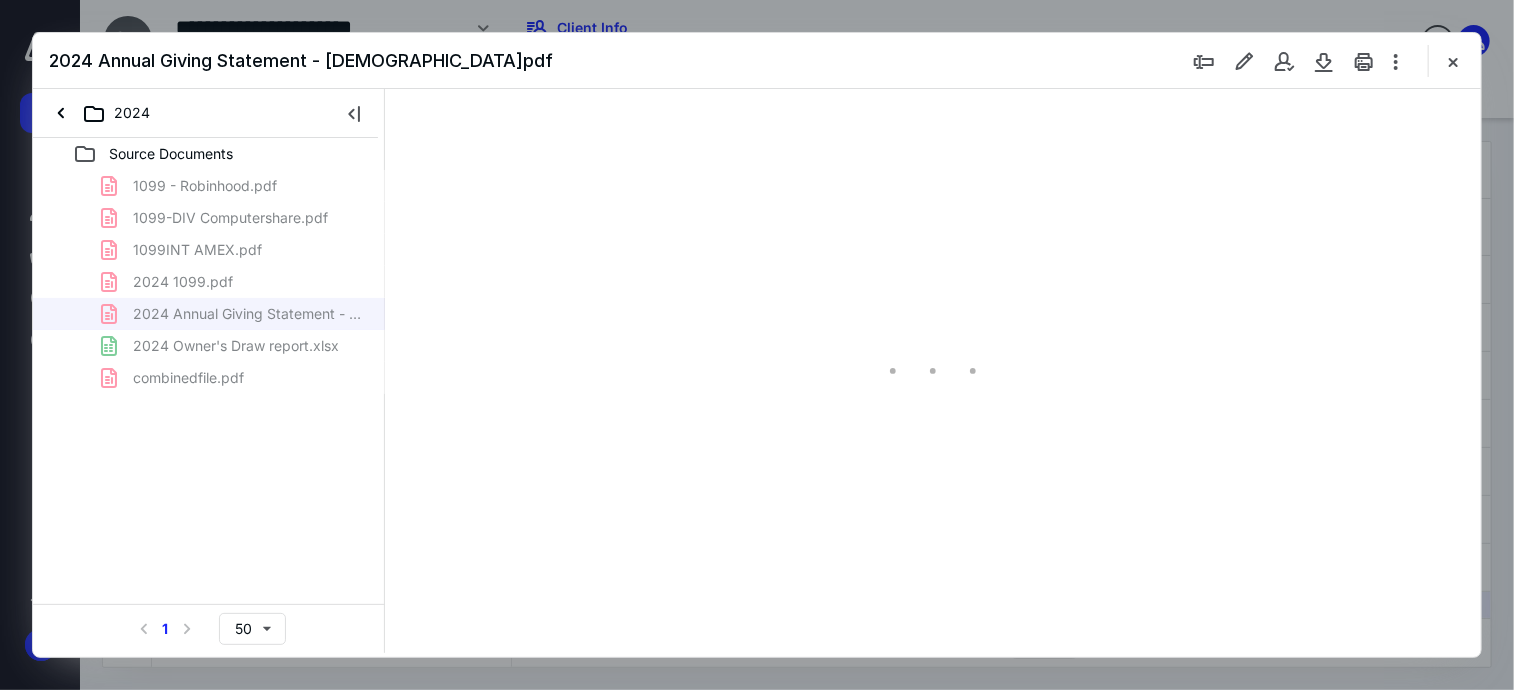 click on "1099 - Robinhood.pdf 1099-DIV Computershare.pdf 1099INT AMEX.pdf 2024 1099.pdf 2024 Annual Giving Statement - Awaken Church.pdf 2024 Owner's Draw report.xlsx combinedfile.pdf" at bounding box center (209, 282) 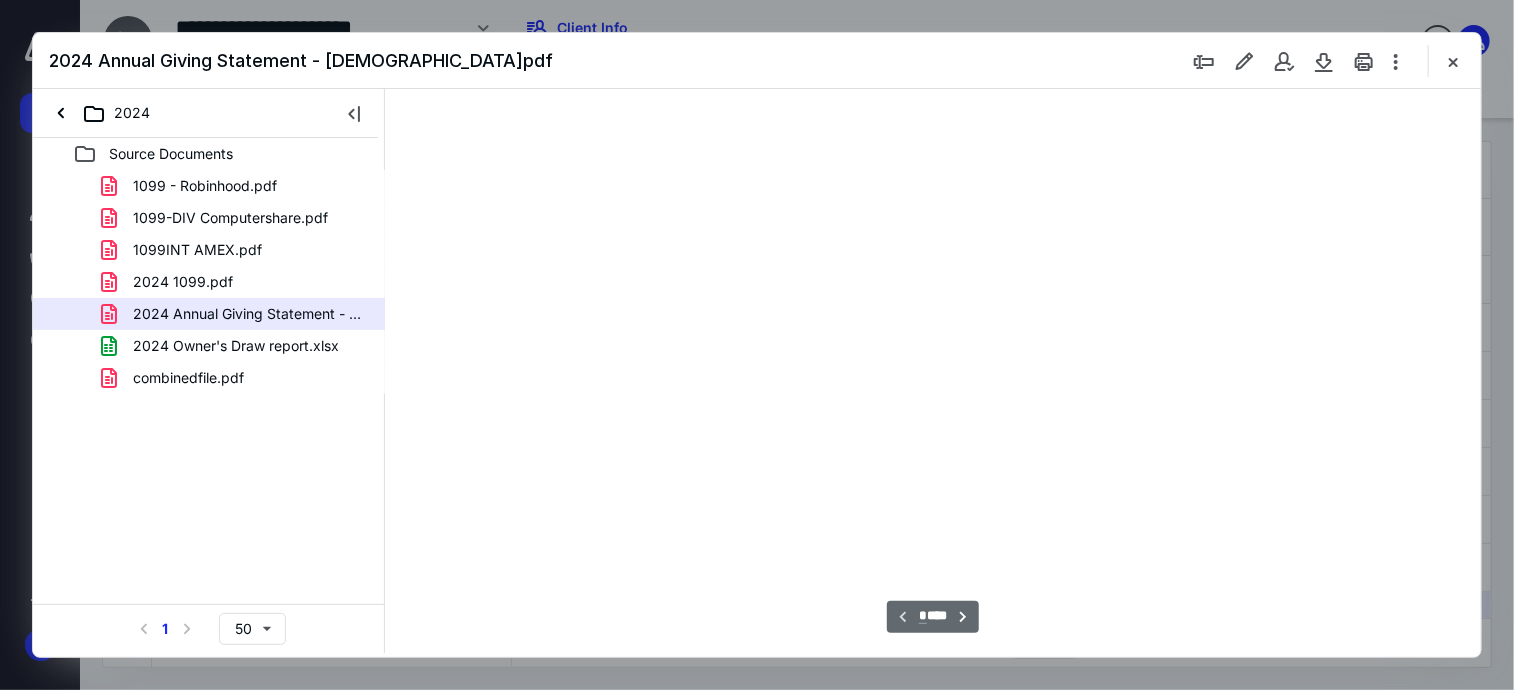scroll, scrollTop: 78, scrollLeft: 0, axis: vertical 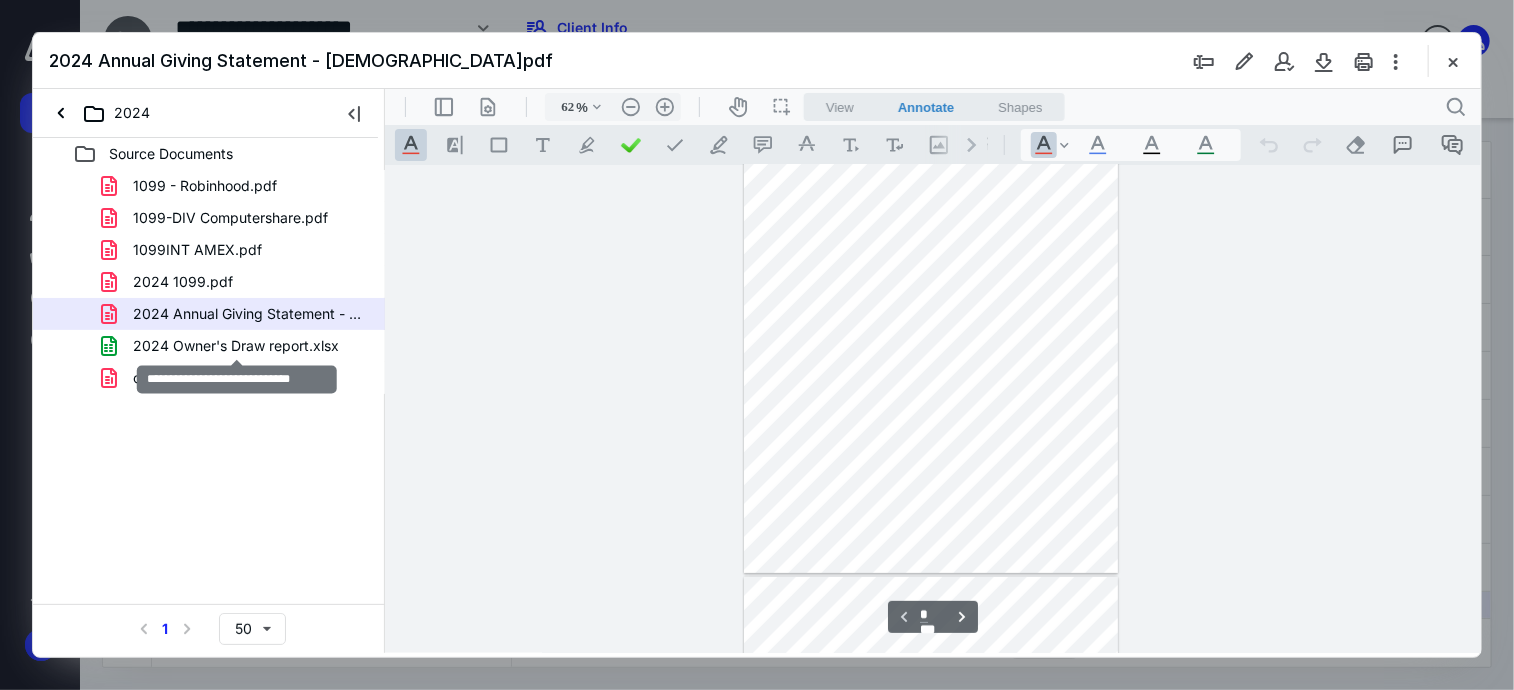 click on "2024 Owner's Draw report.xlsx" at bounding box center (236, 346) 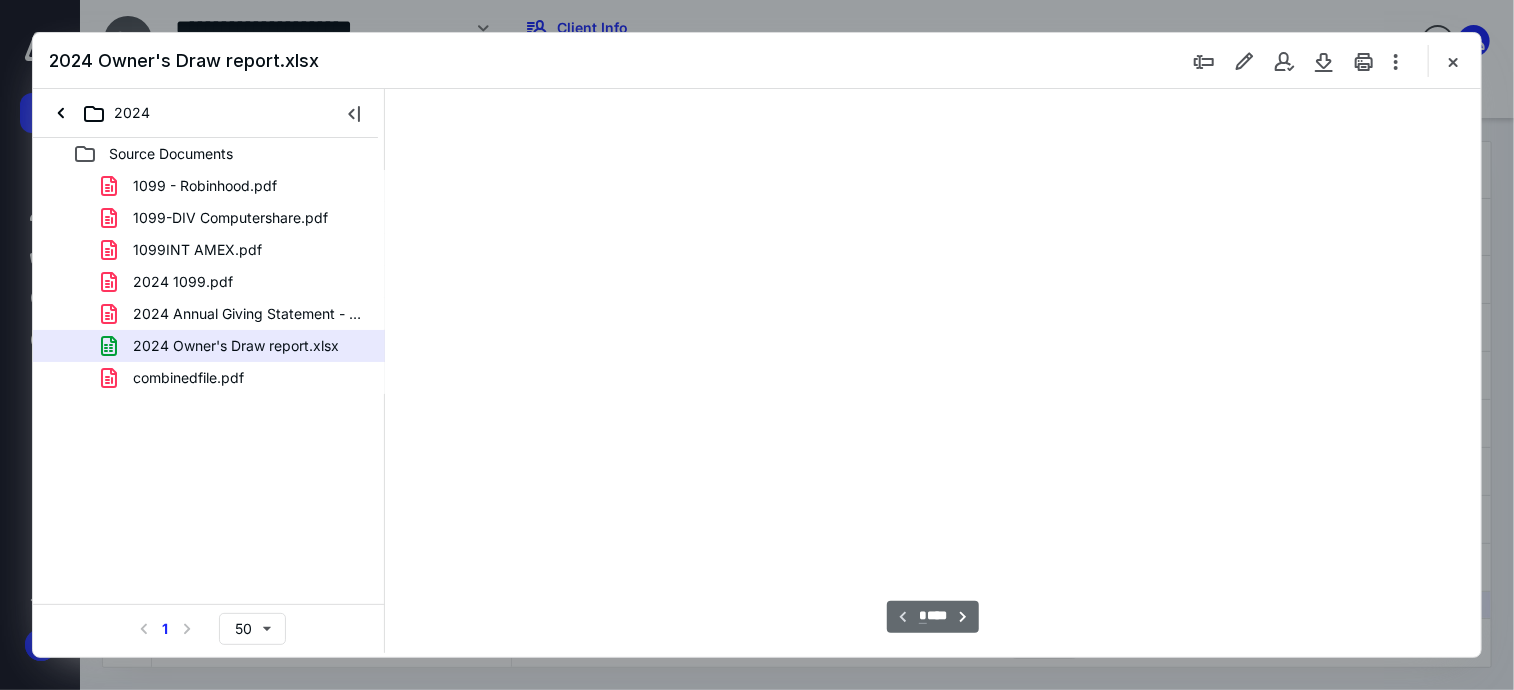 type on "62" 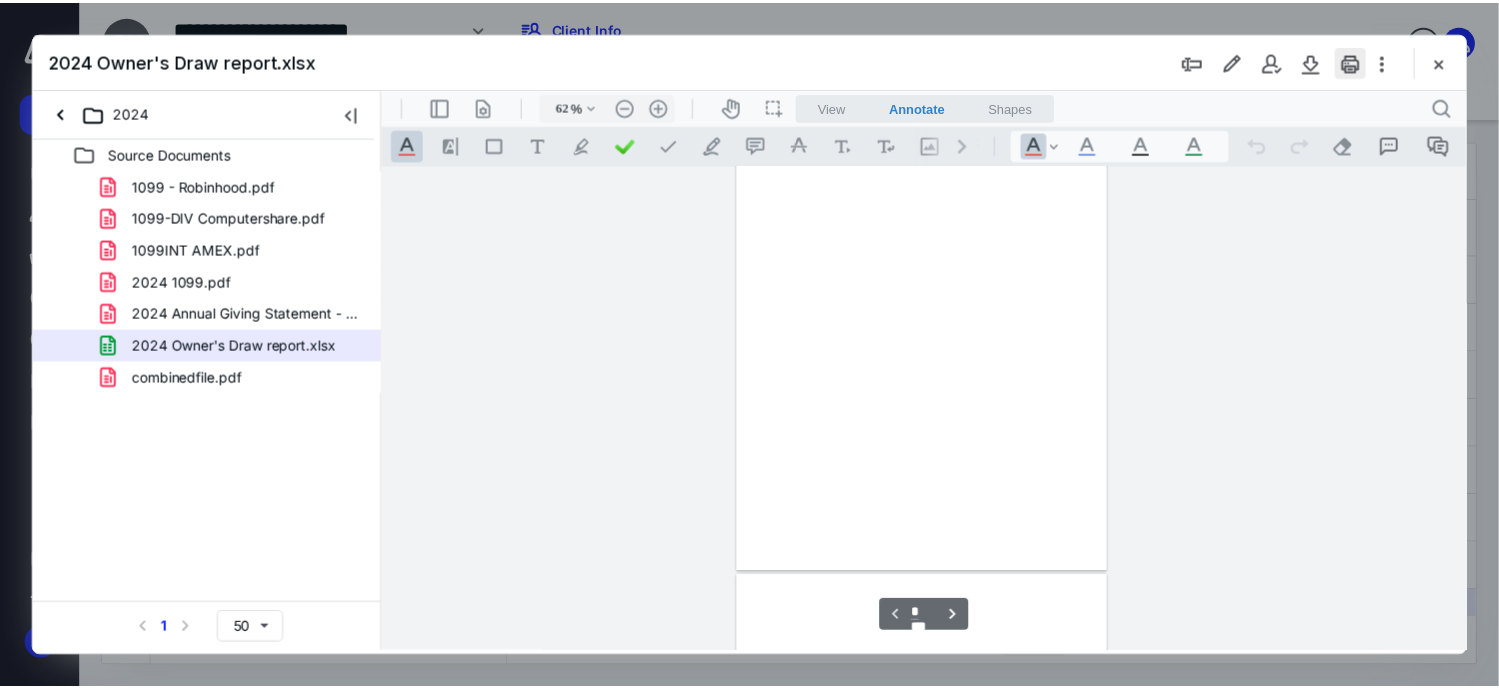 scroll, scrollTop: 78, scrollLeft: 0, axis: vertical 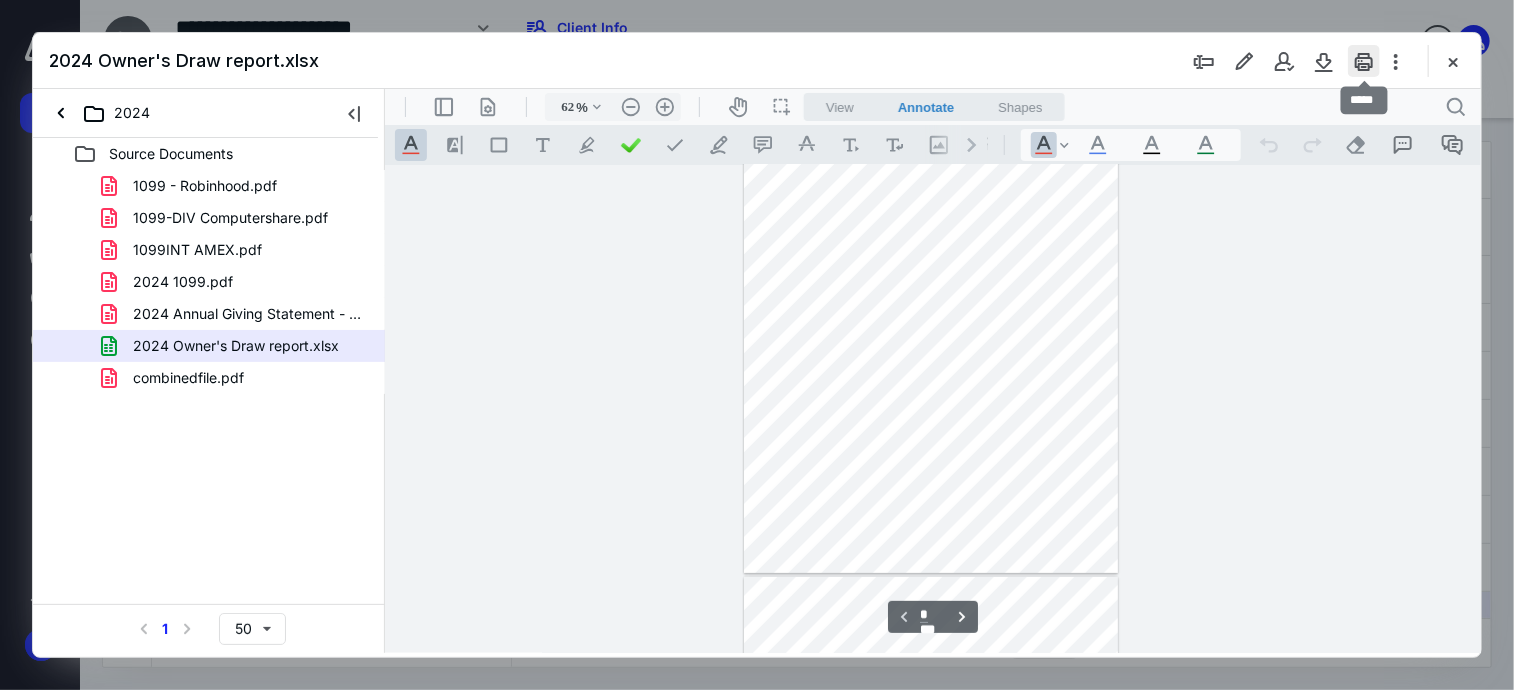 click at bounding box center [1364, 61] 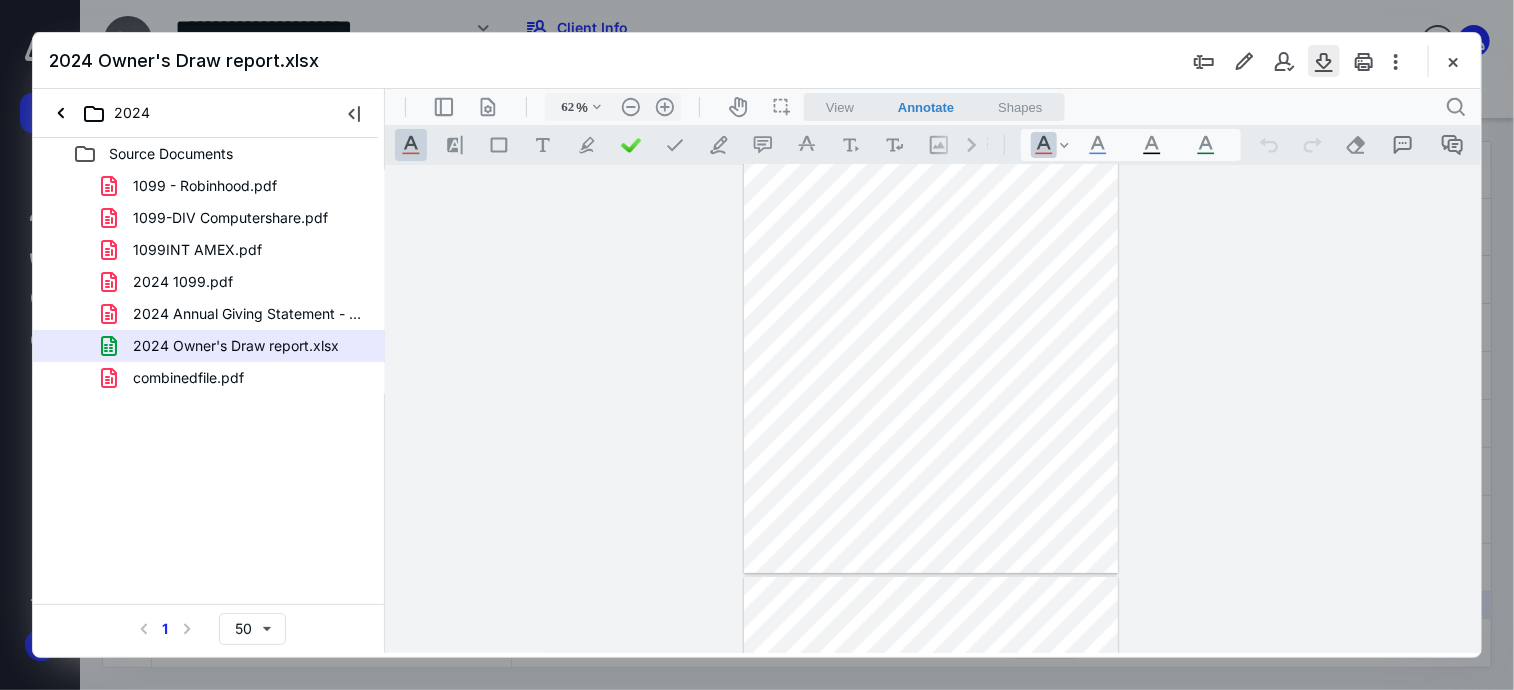click at bounding box center [1324, 61] 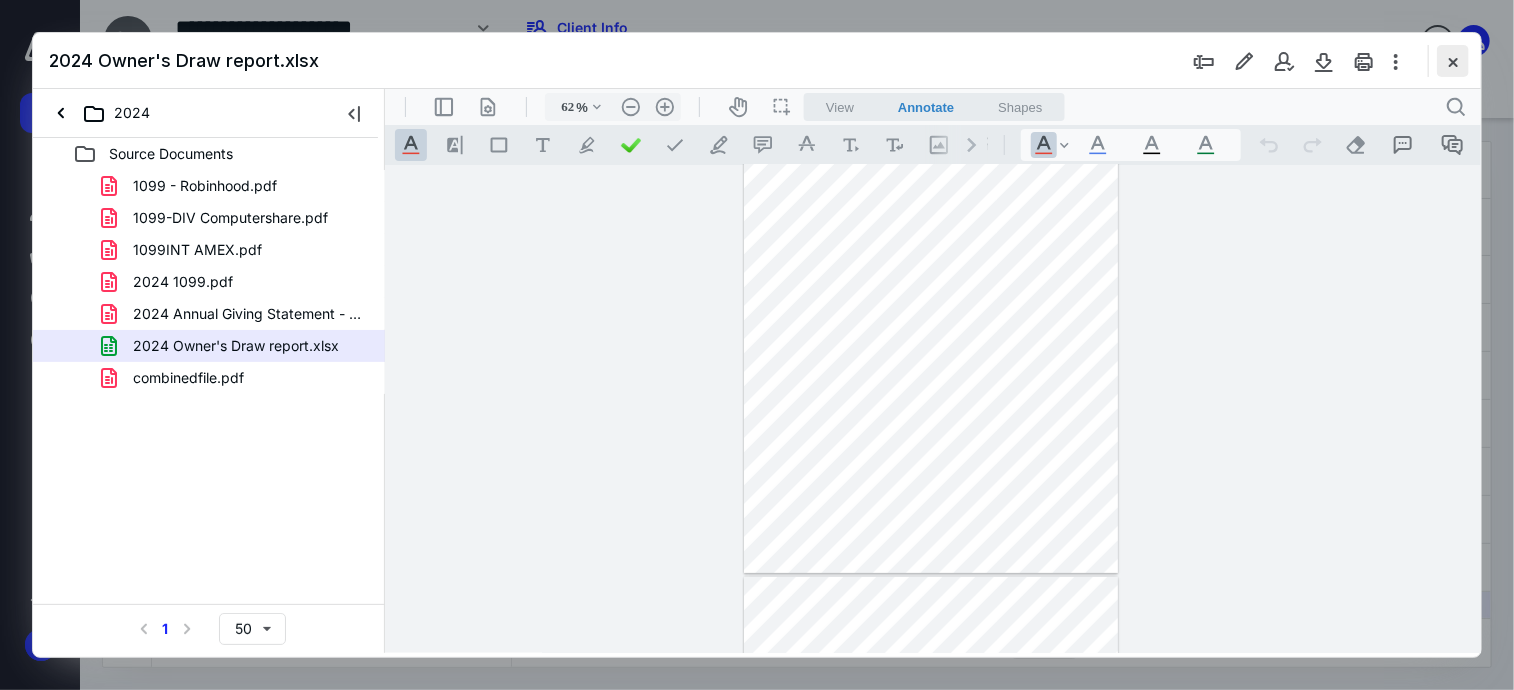 click at bounding box center [1453, 61] 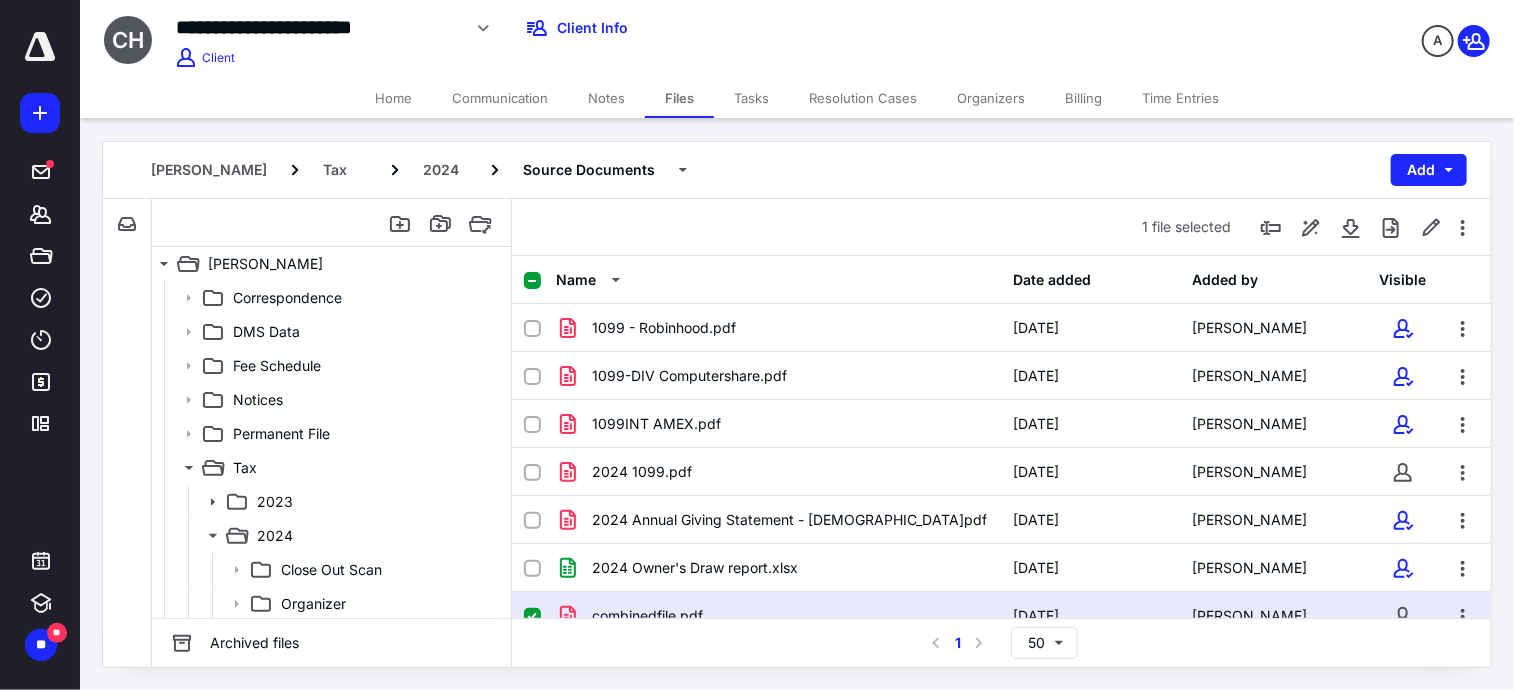 click on "Home" at bounding box center [393, 98] 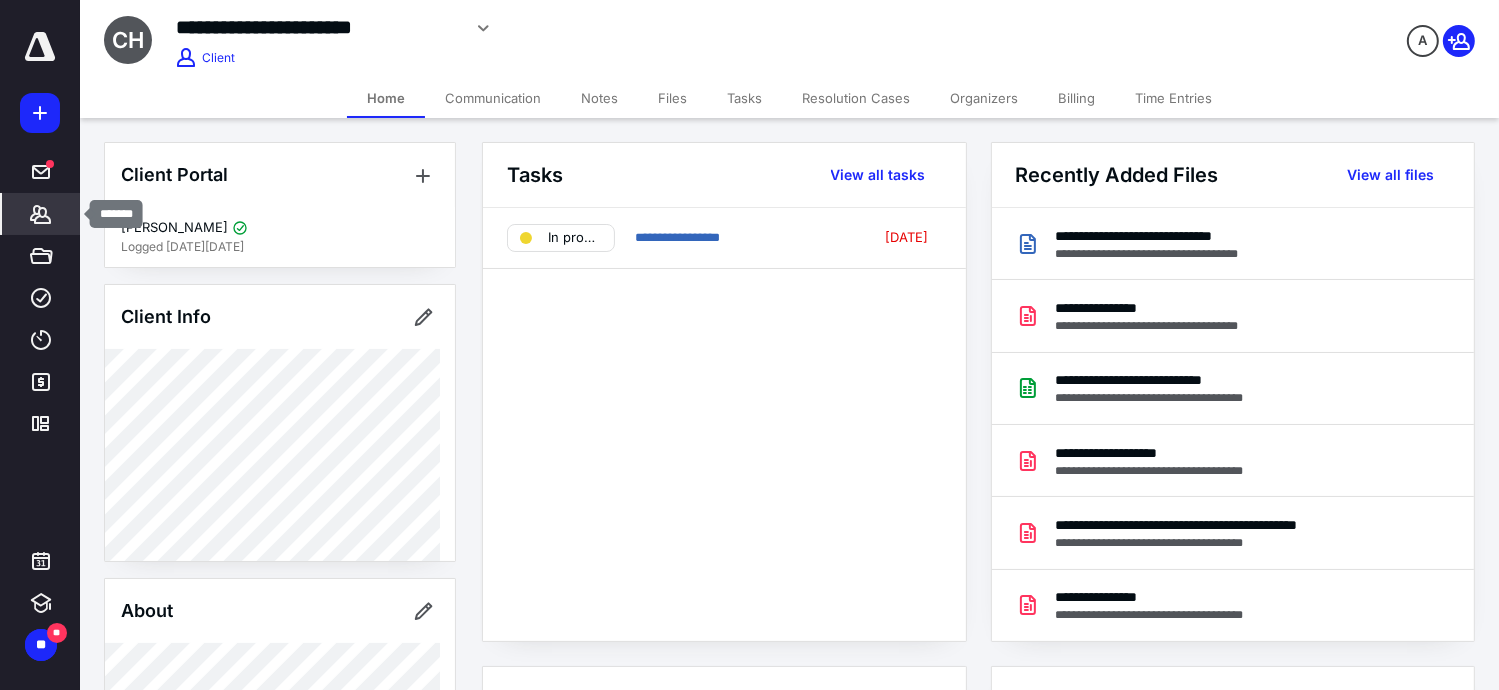 click 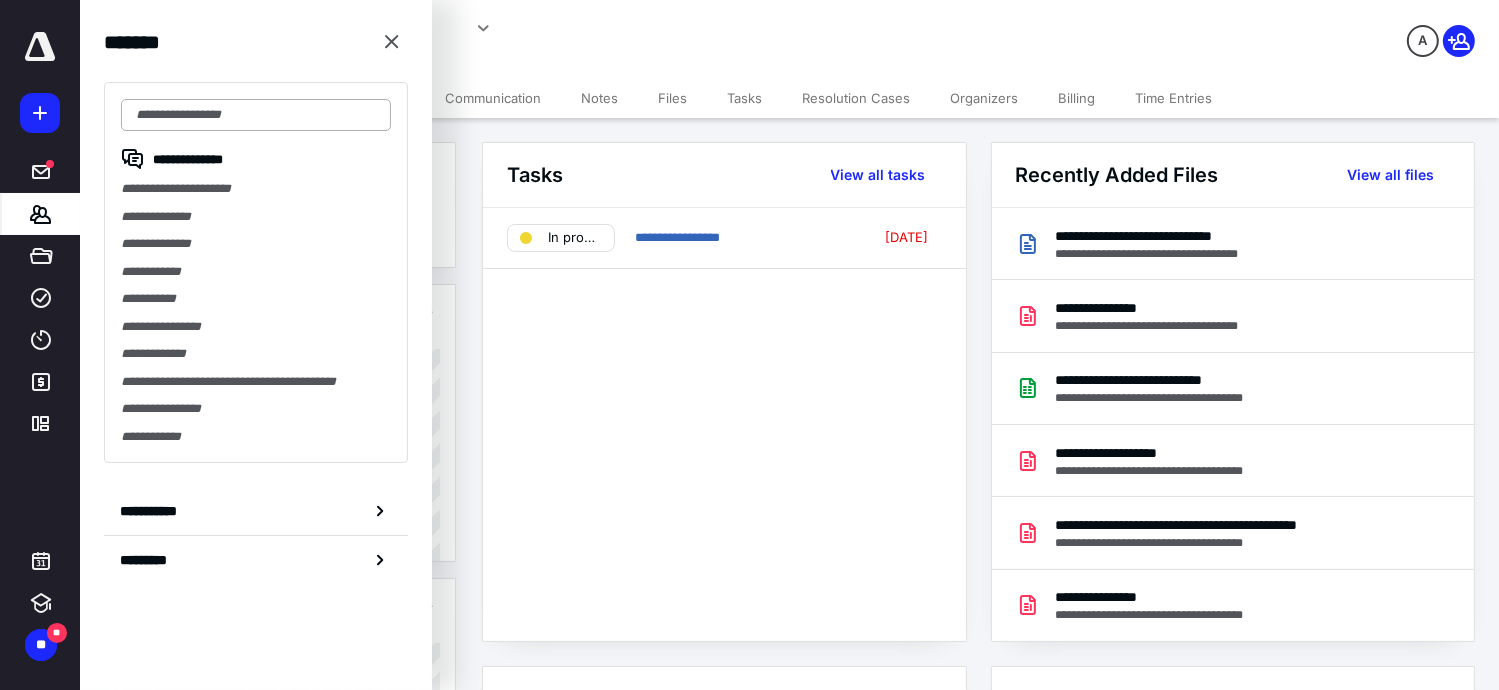 click at bounding box center (256, 115) 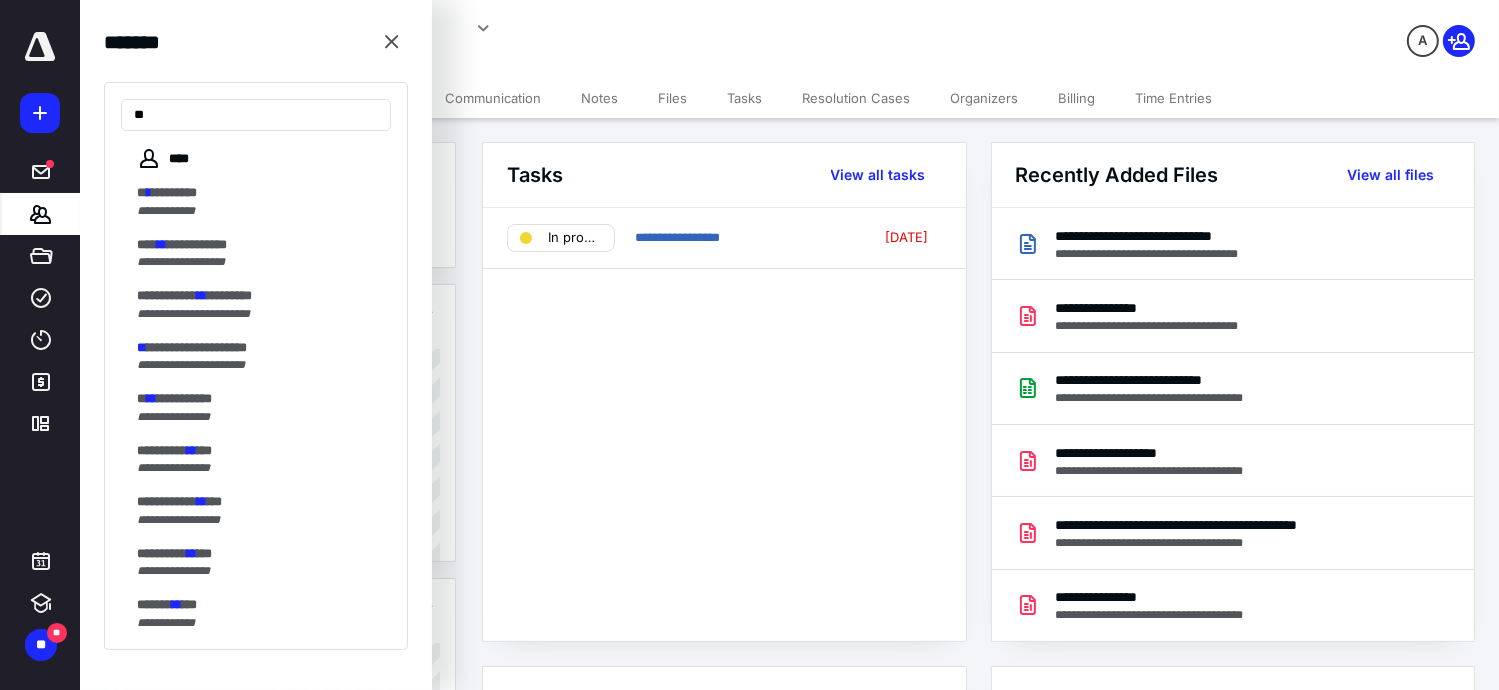 drag, startPoint x: 213, startPoint y: 116, endPoint x: 88, endPoint y: 128, distance: 125.57468 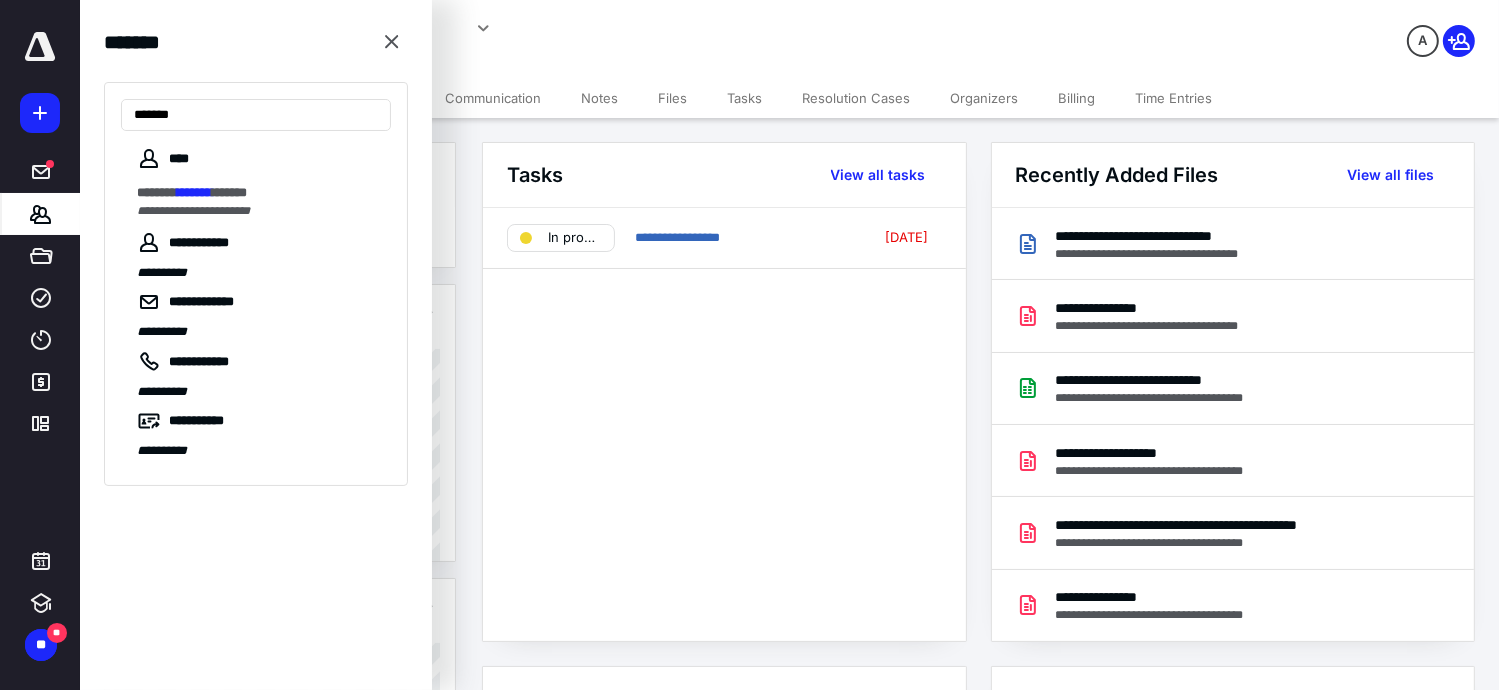 drag, startPoint x: 209, startPoint y: 120, endPoint x: 112, endPoint y: 113, distance: 97.25225 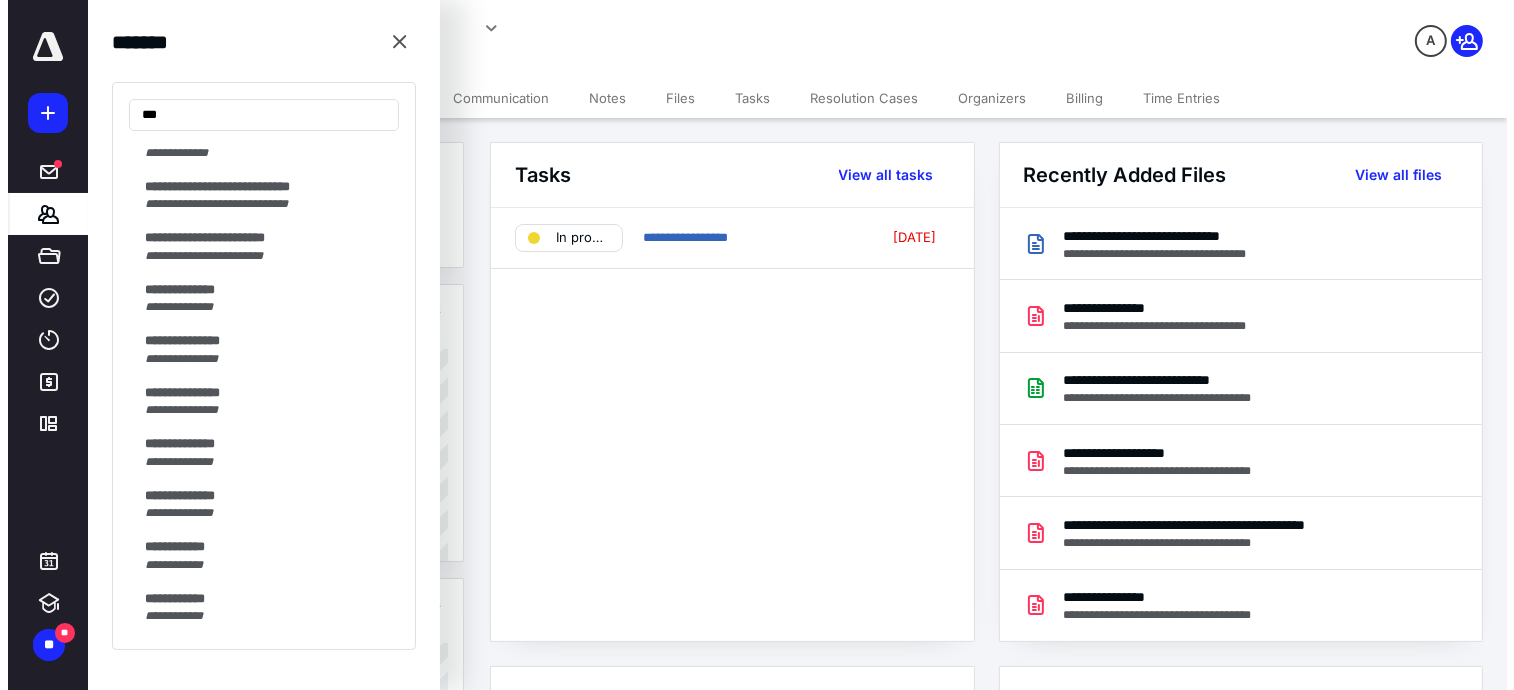 scroll, scrollTop: 3878, scrollLeft: 0, axis: vertical 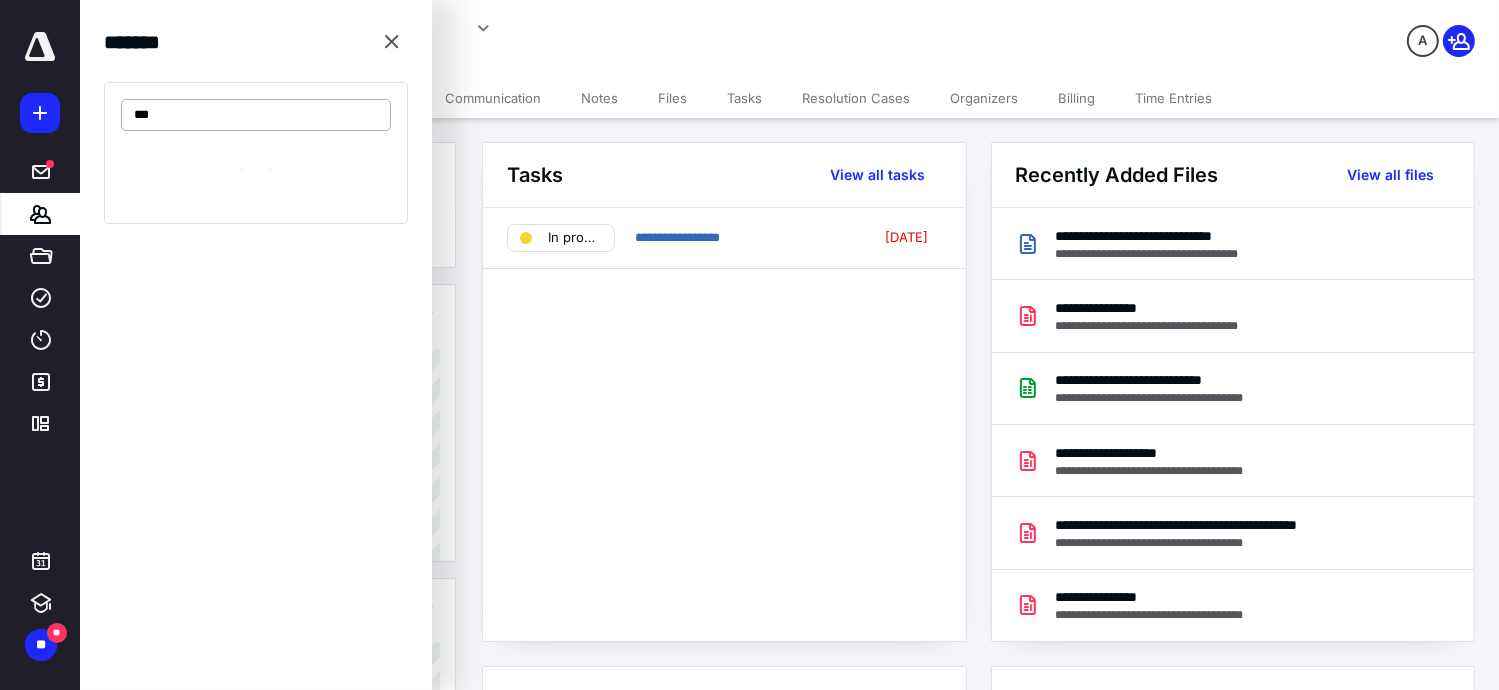 type on "***" 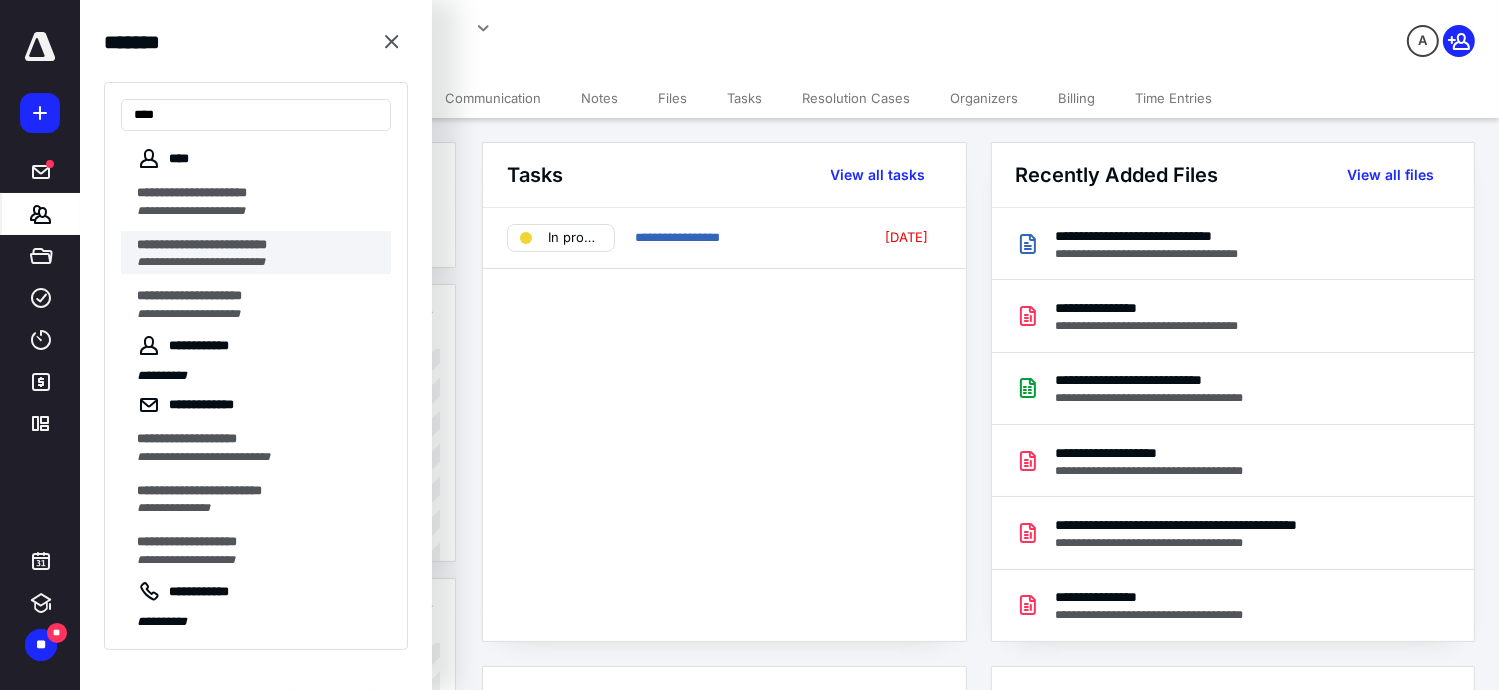 click on "**********" at bounding box center (212, 244) 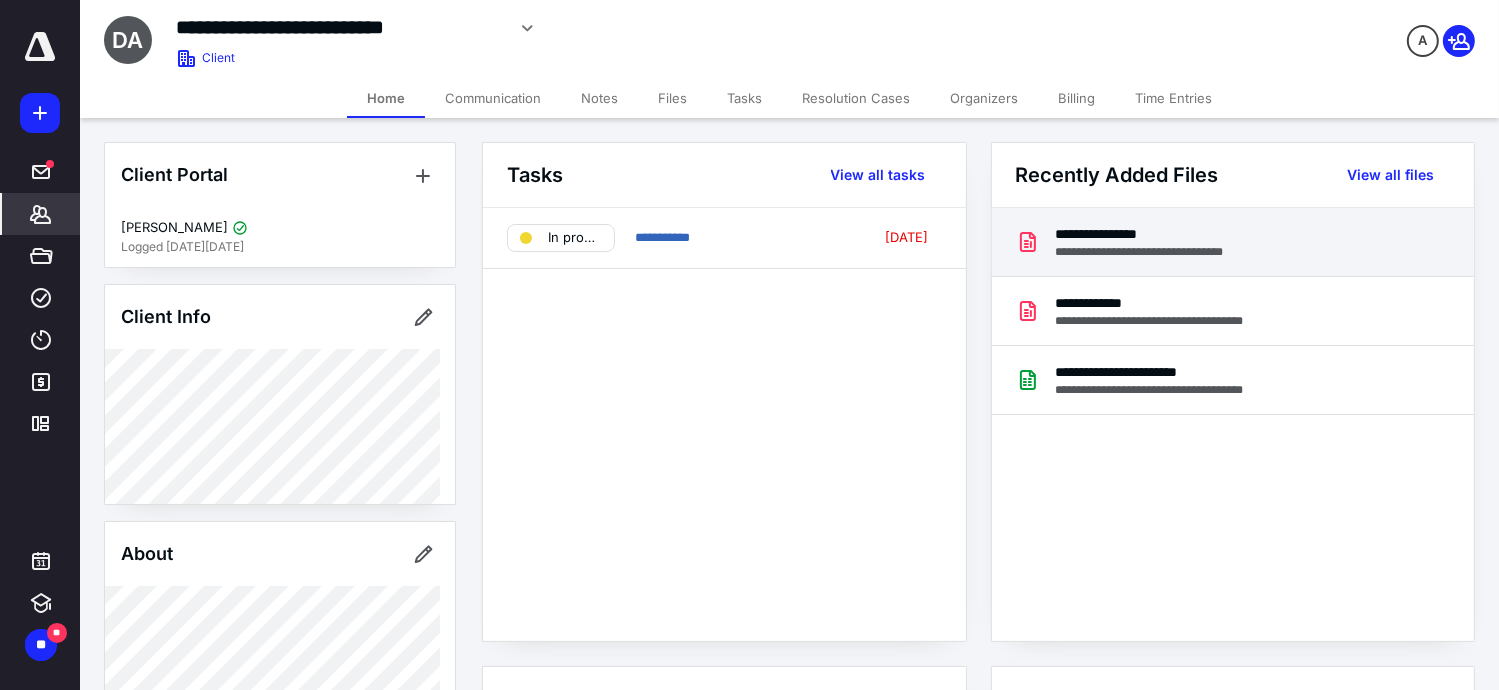 click on "**********" at bounding box center [1159, 234] 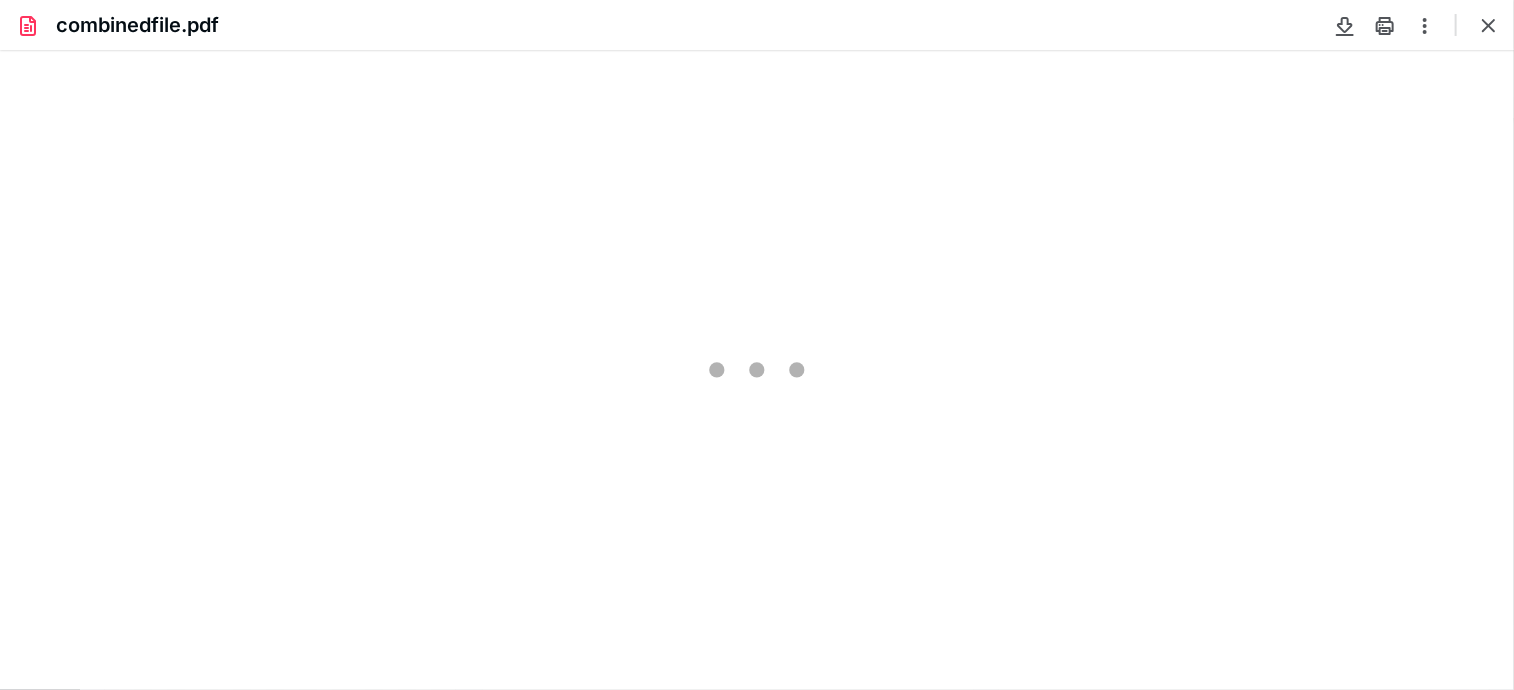 scroll, scrollTop: 0, scrollLeft: 0, axis: both 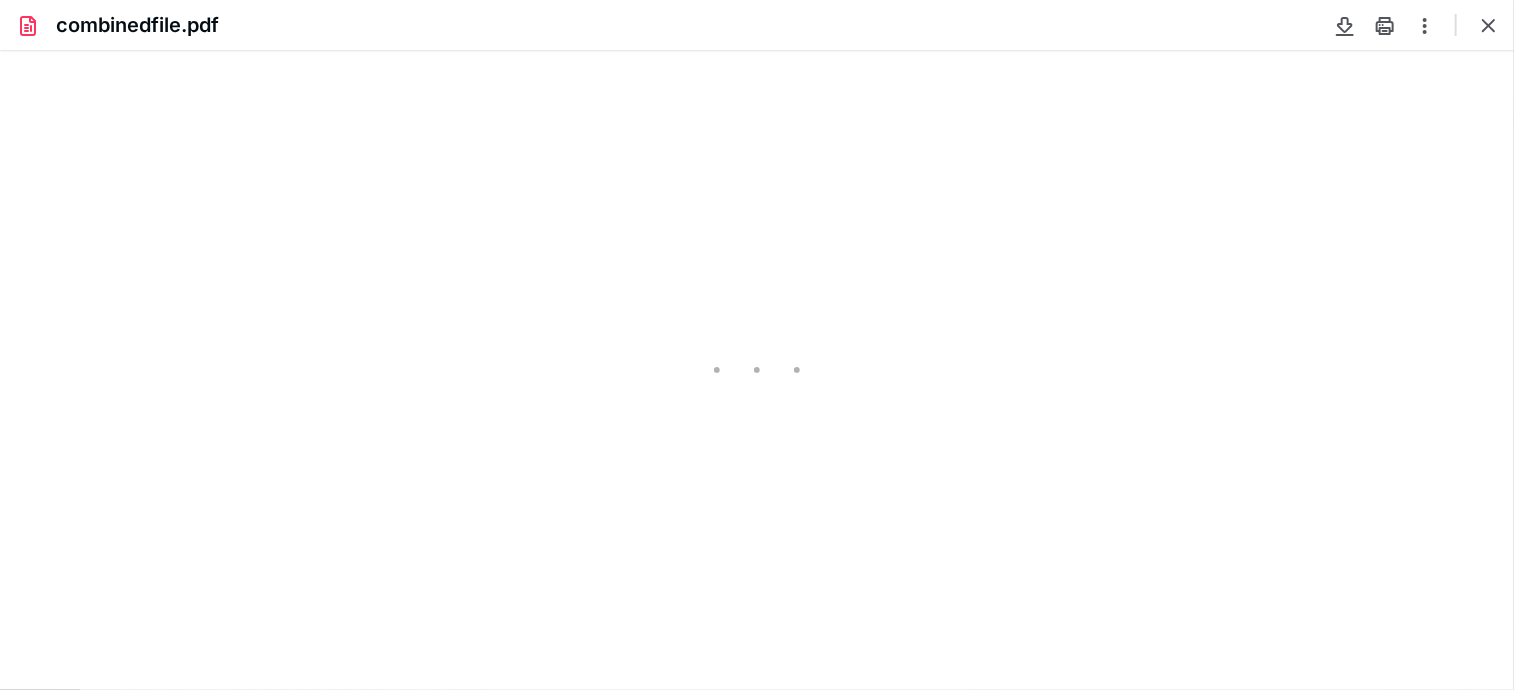 type on "76" 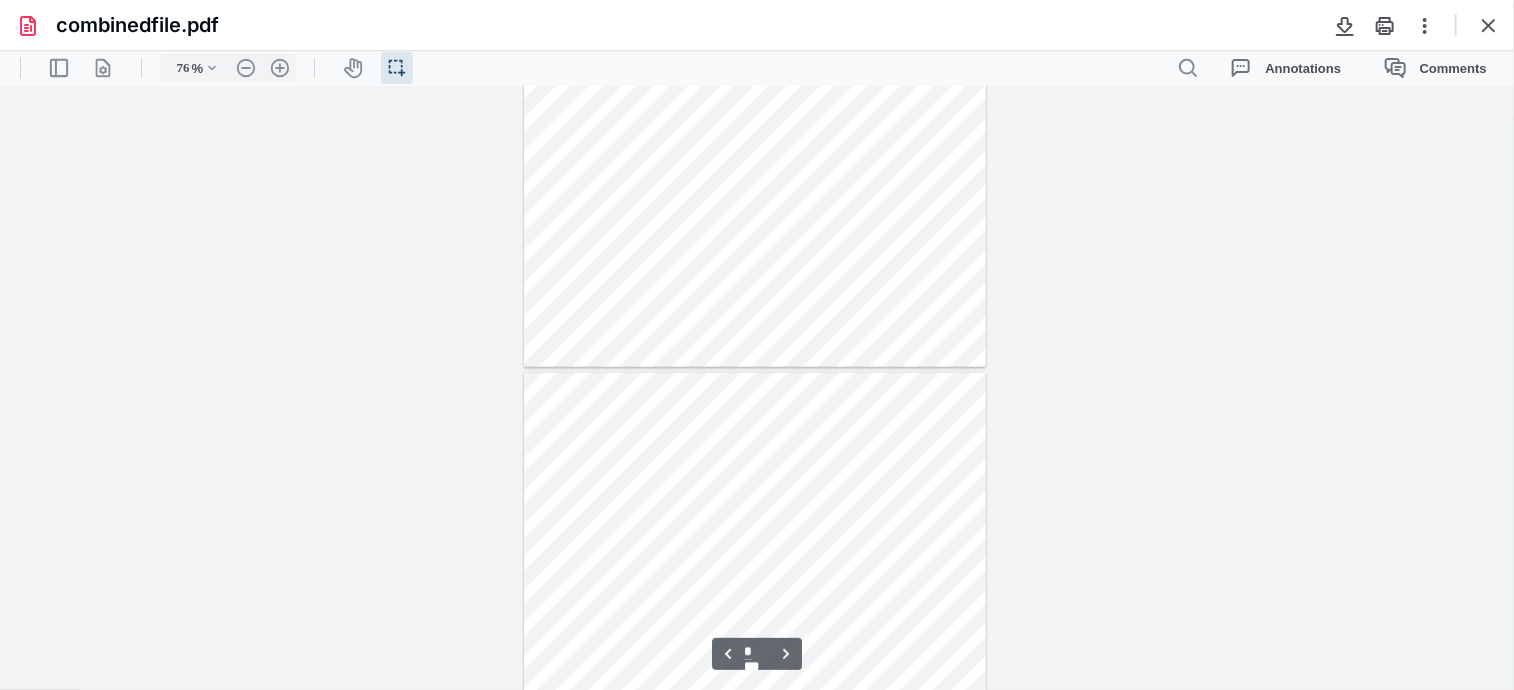 scroll, scrollTop: 324, scrollLeft: 0, axis: vertical 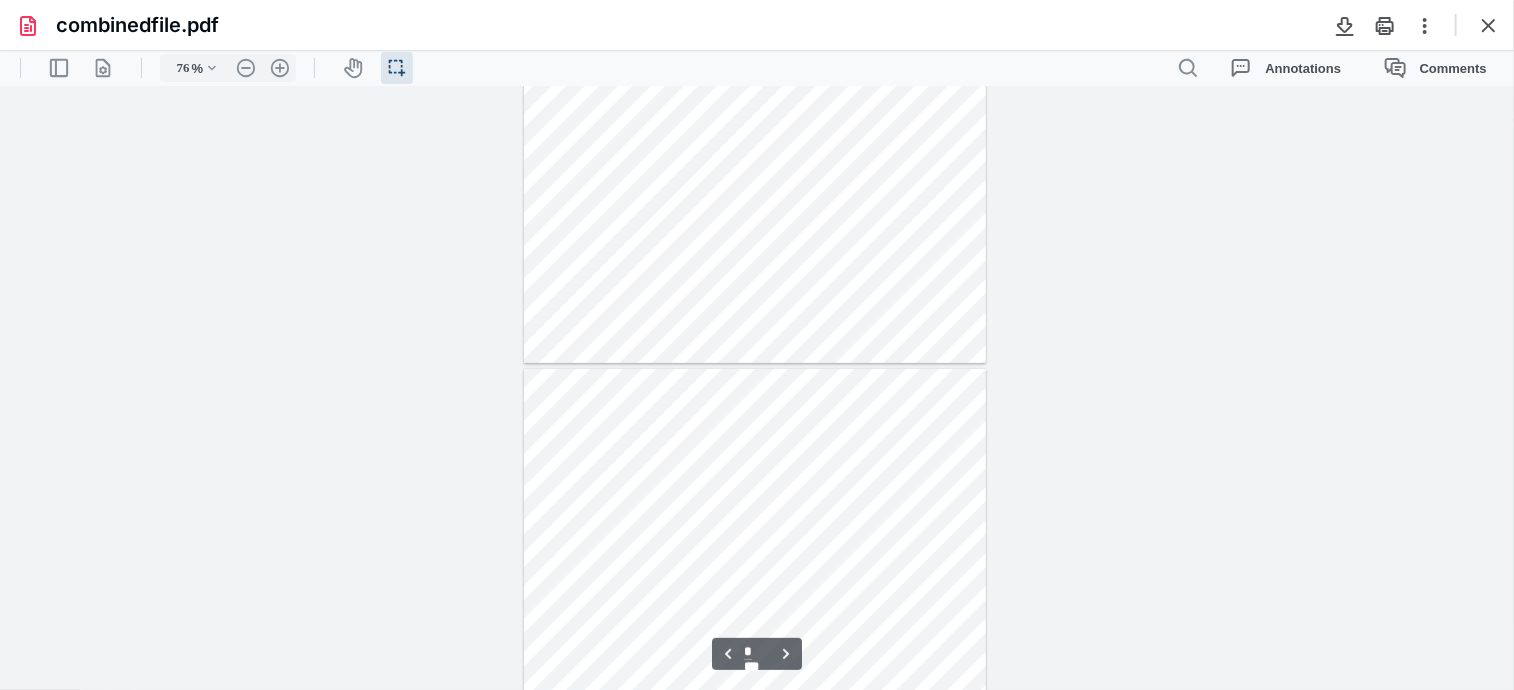 type on "*" 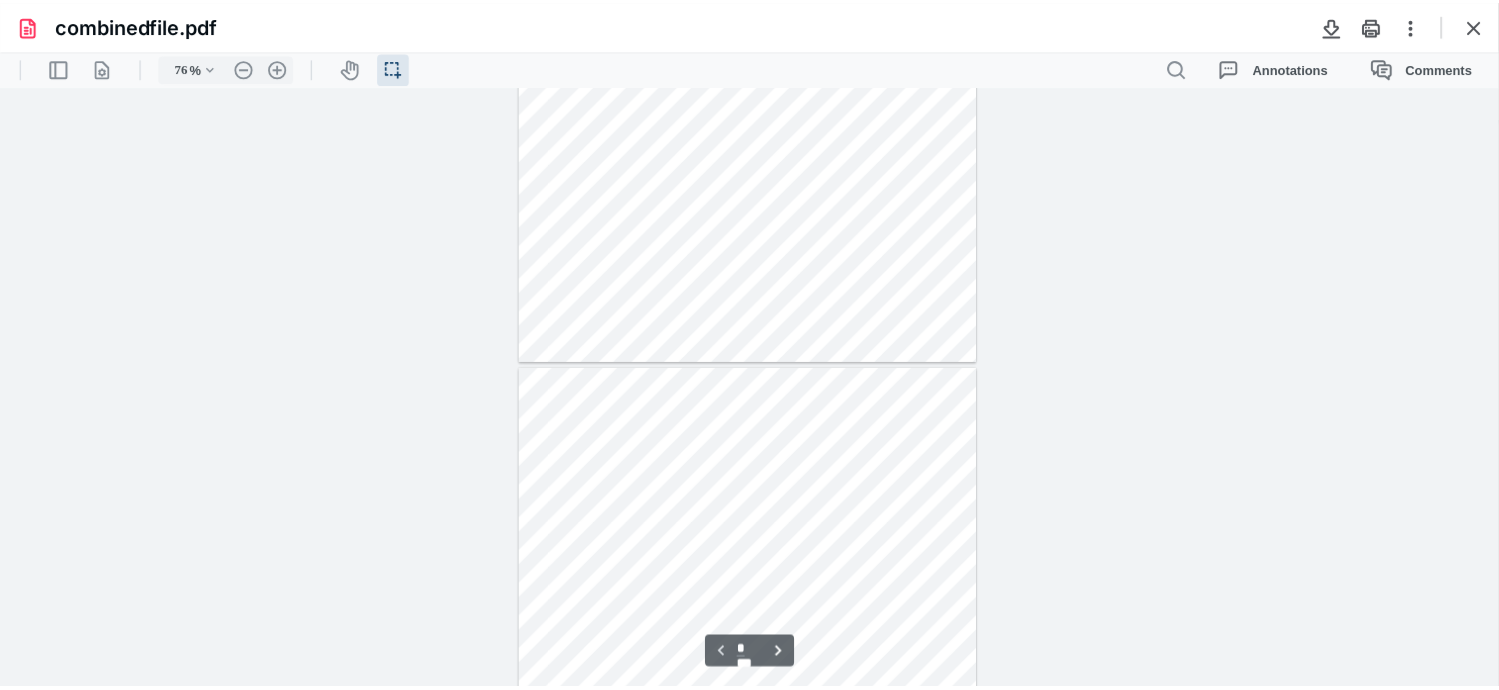 scroll, scrollTop: 0, scrollLeft: 0, axis: both 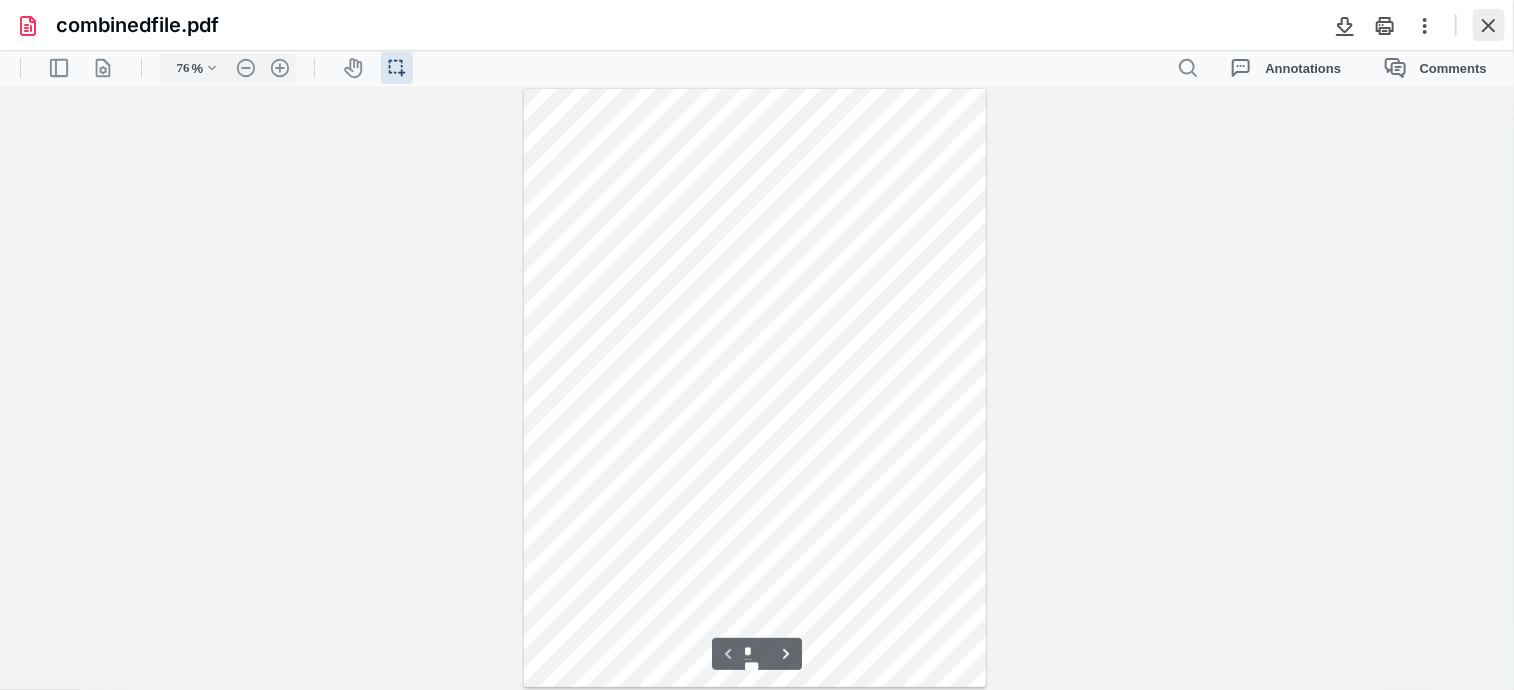 click at bounding box center (1489, 25) 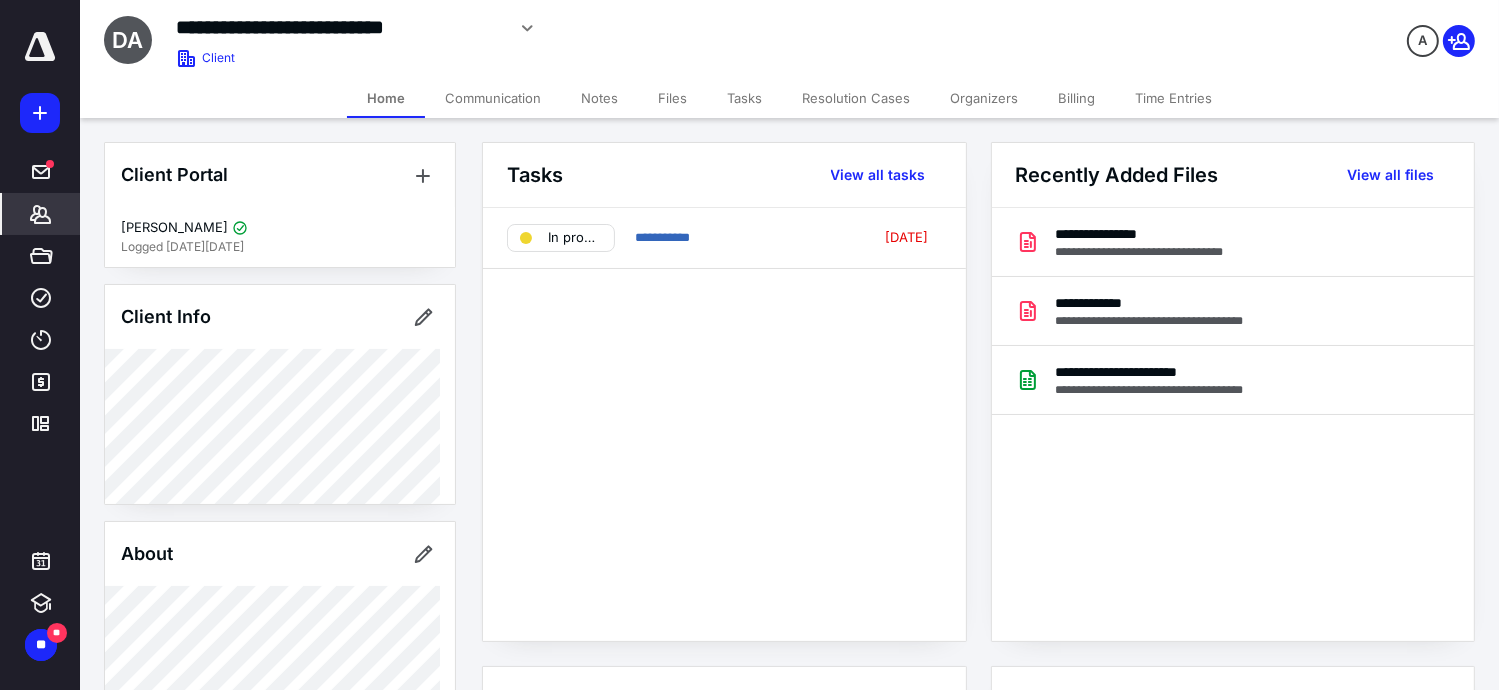 click on "Organizers" at bounding box center [984, 98] 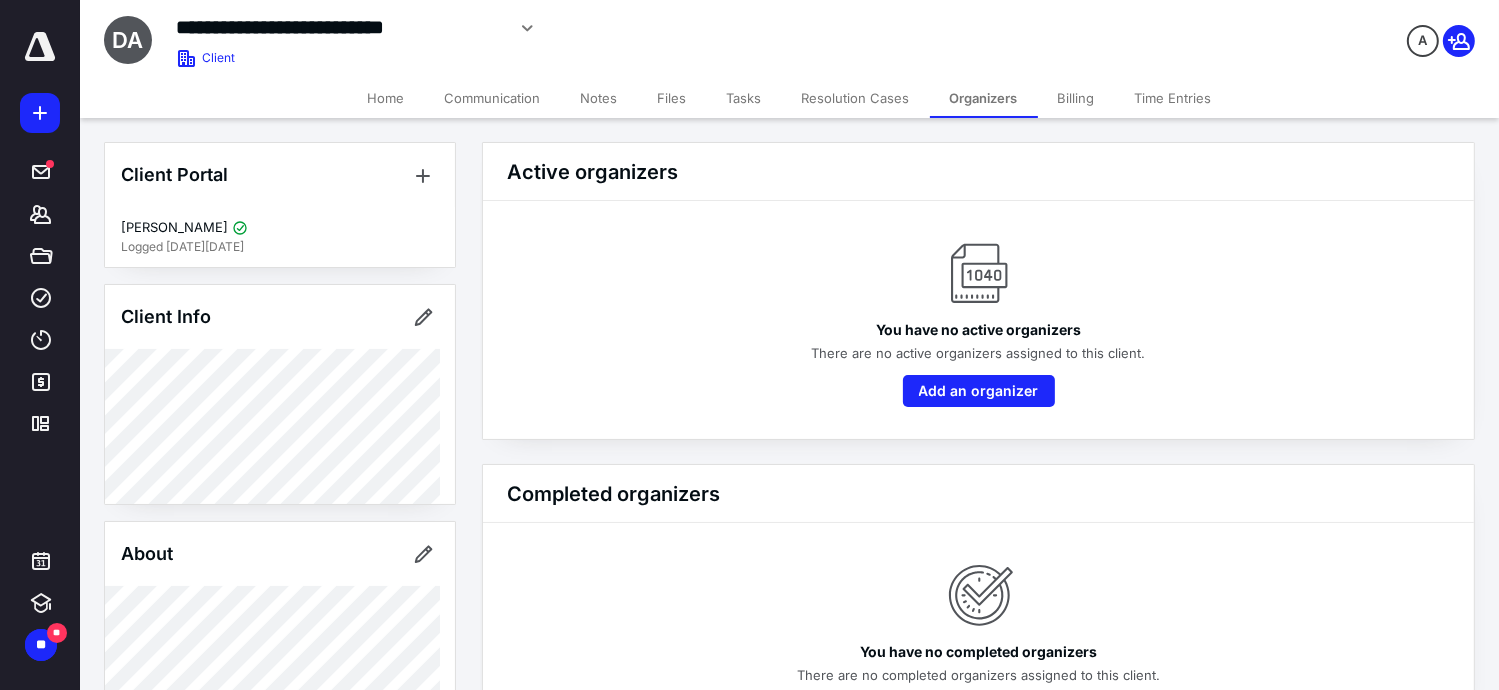 click on "Home" at bounding box center [386, 98] 